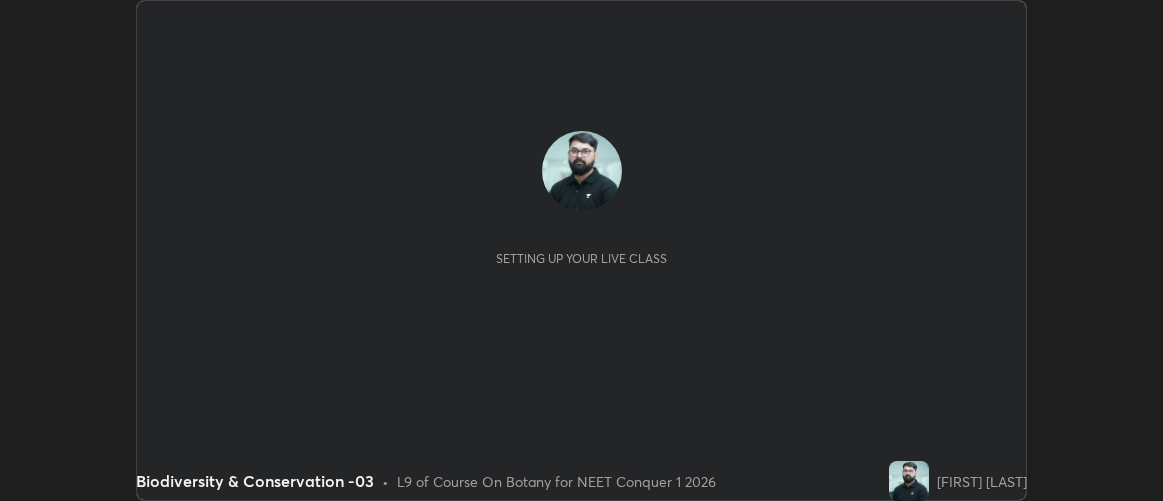 scroll, scrollTop: 0, scrollLeft: 0, axis: both 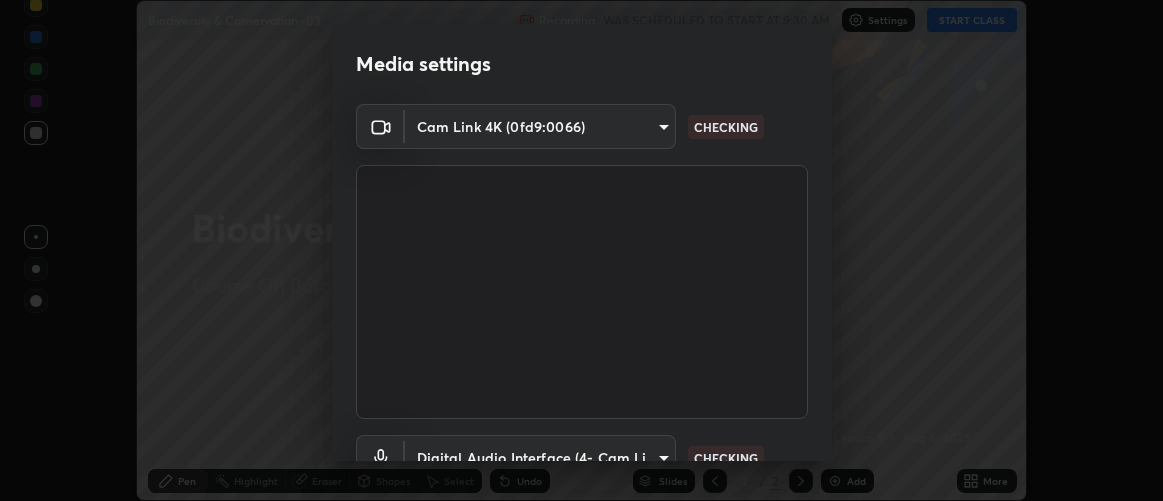 type on "d9b519daceb8a772394af6ea8e45353be5bbf62d8cb1cf3345c472de64055974" 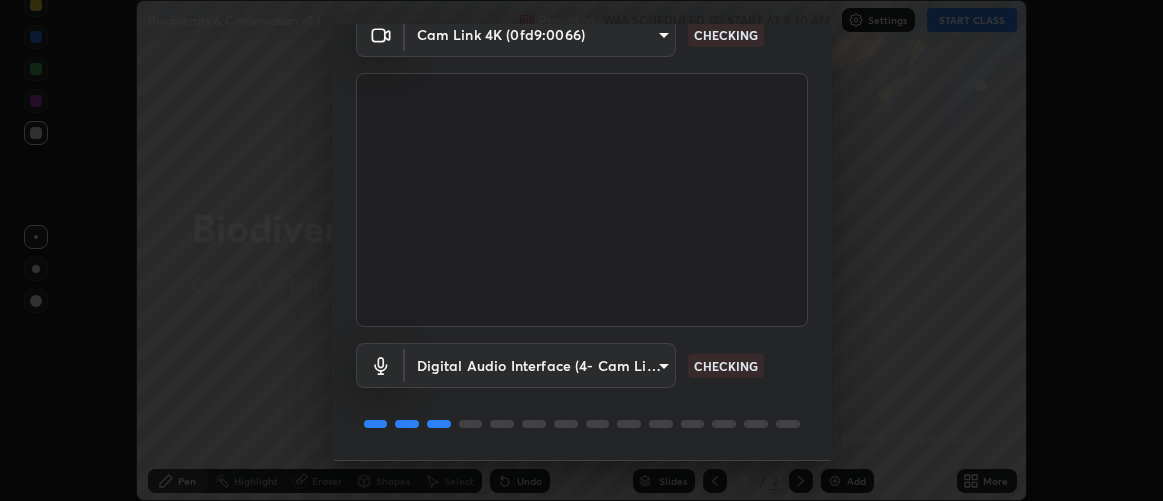 scroll, scrollTop: 145, scrollLeft: 0, axis: vertical 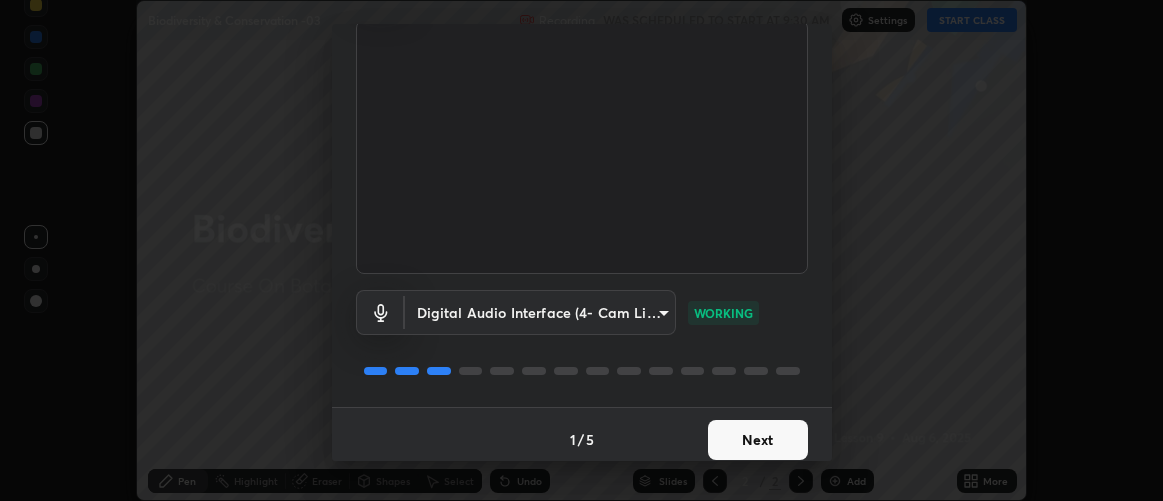 click on "Next" at bounding box center [758, 440] 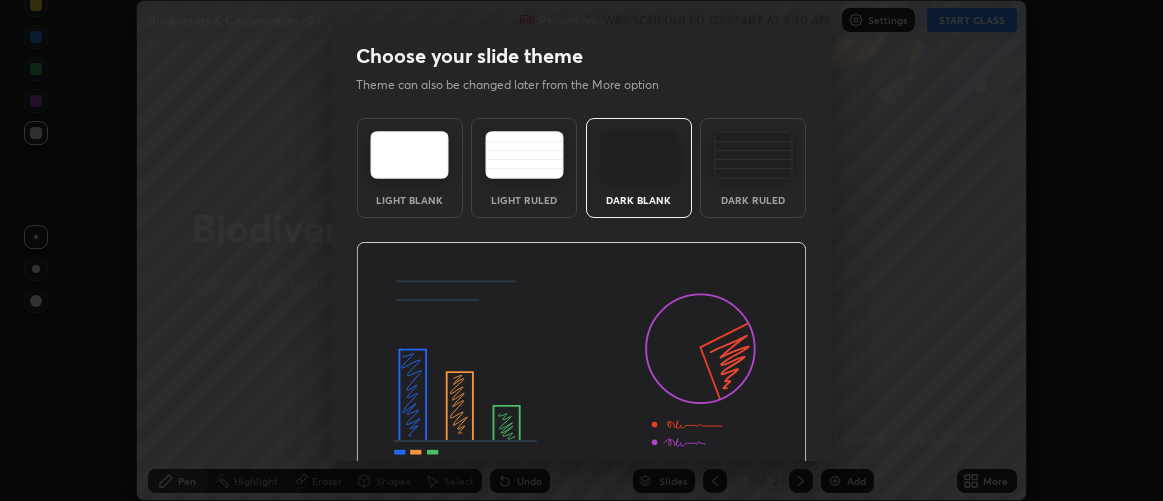 click at bounding box center (581, 369) 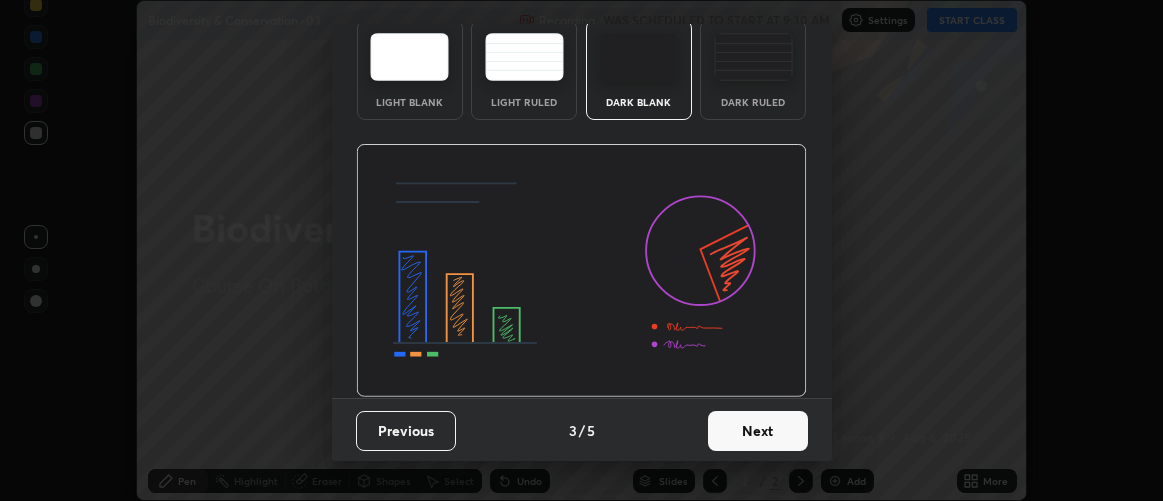 click on "Next" at bounding box center [758, 431] 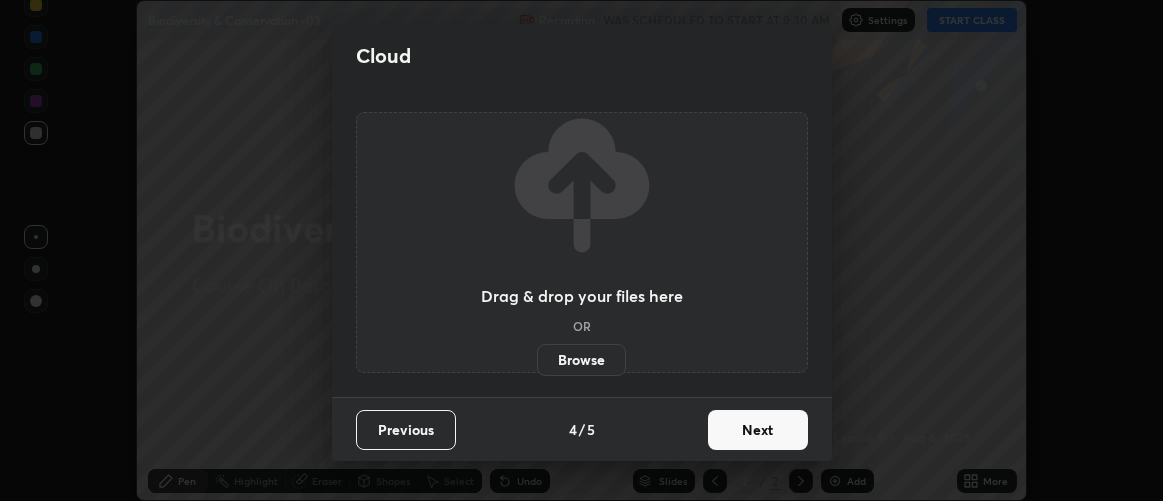 scroll, scrollTop: 0, scrollLeft: 0, axis: both 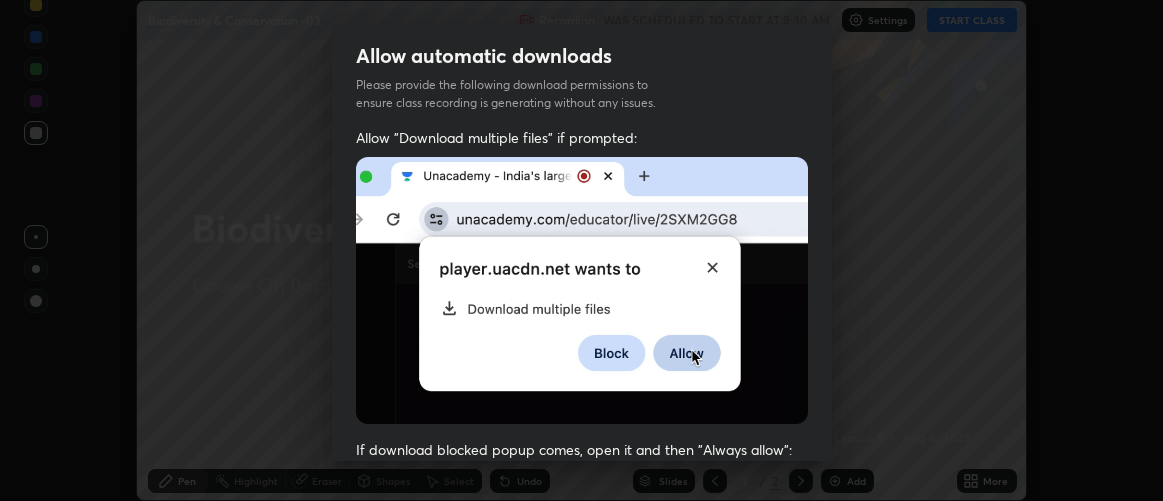click on "Allow "Download multiple files" if prompted: If download blocked popup comes, open it and then "Always allow": I agree that if I don't provide required permissions, class recording will not be generated" at bounding box center (582, 549) 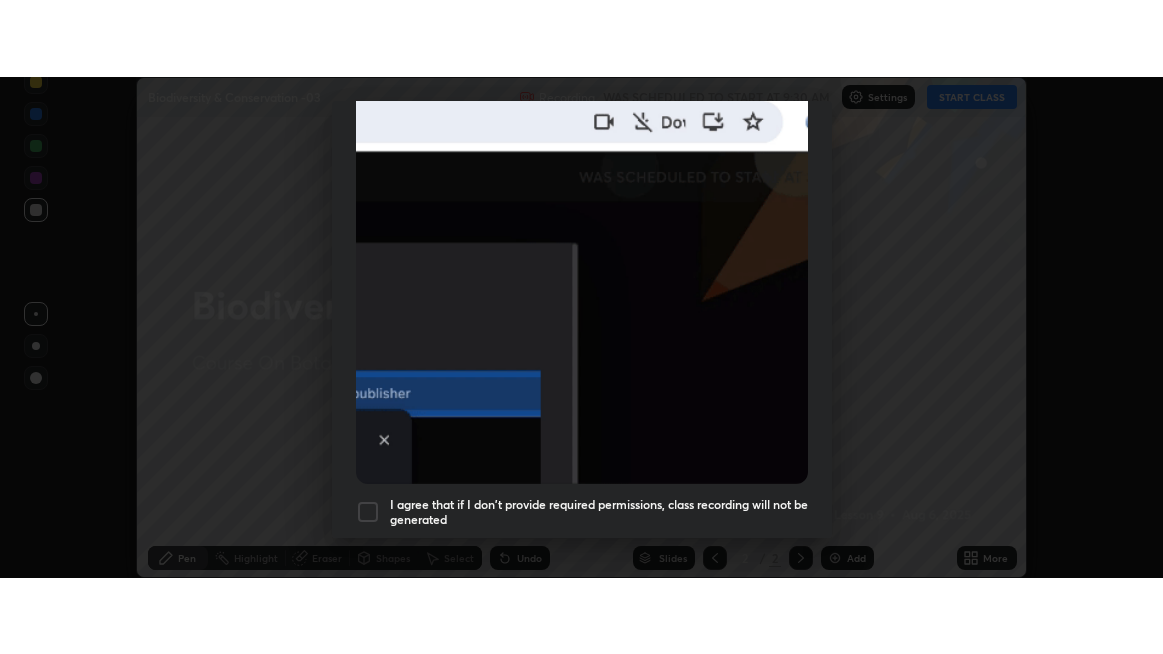 scroll, scrollTop: 563, scrollLeft: 0, axis: vertical 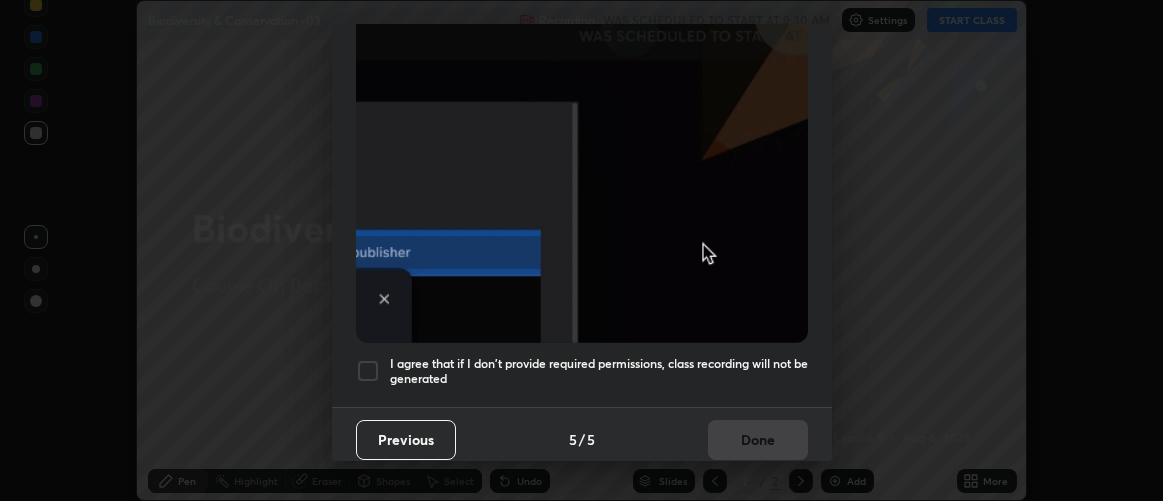 click on "I agree that if I don't provide required permissions, class recording will not be generated" at bounding box center [599, 371] 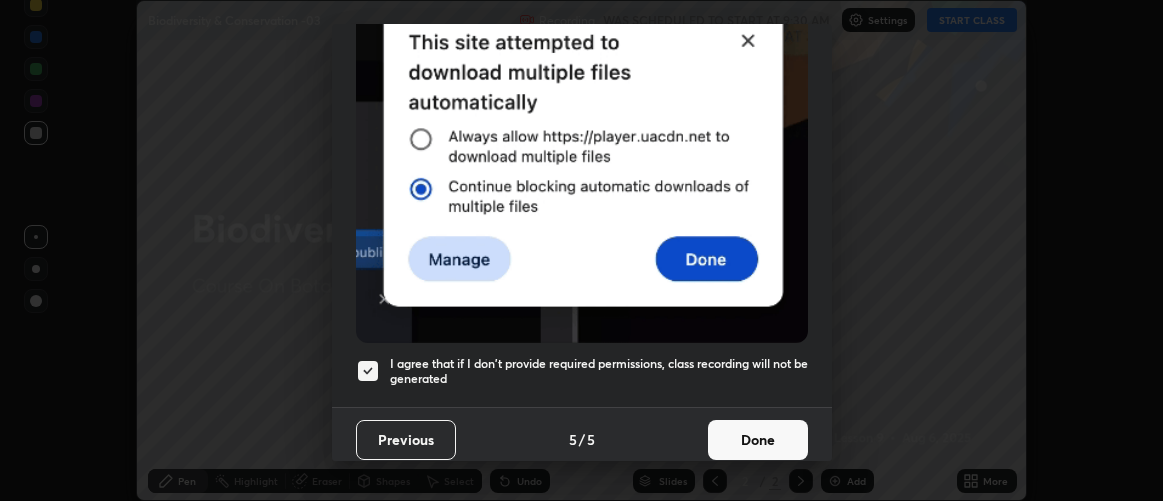 click on "Done" at bounding box center [758, 440] 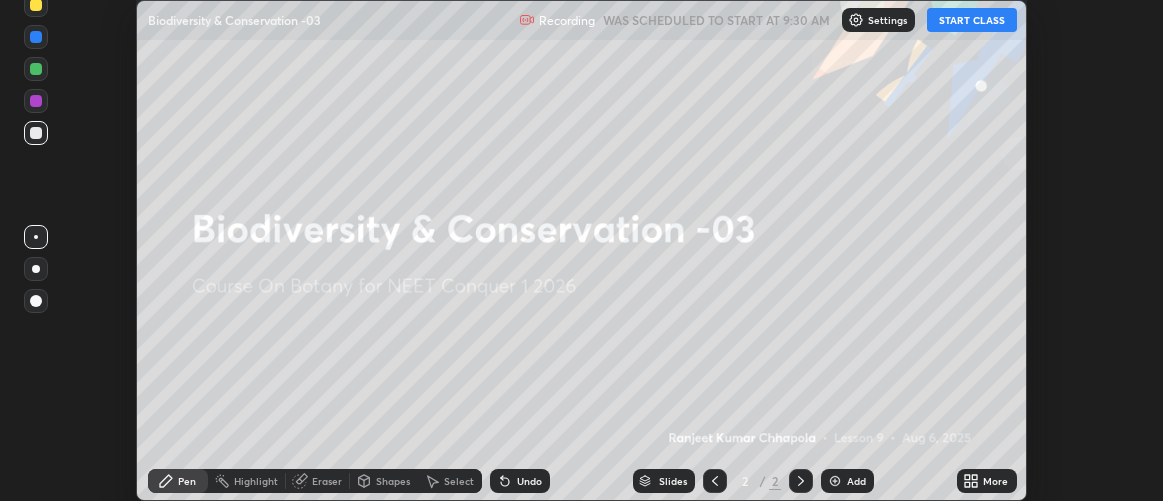 click on "START CLASS" at bounding box center (972, 20) 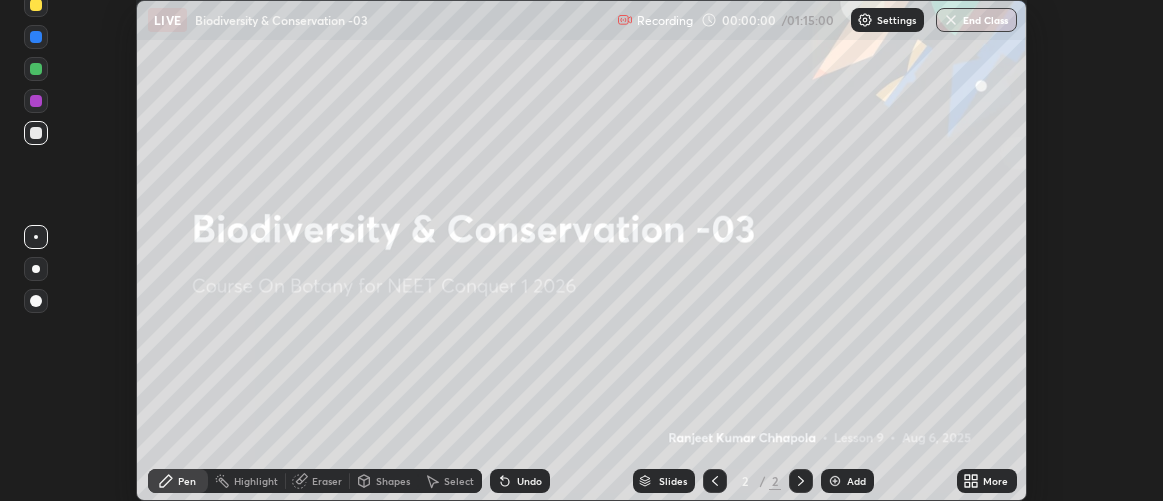 click on "More" at bounding box center [987, 481] 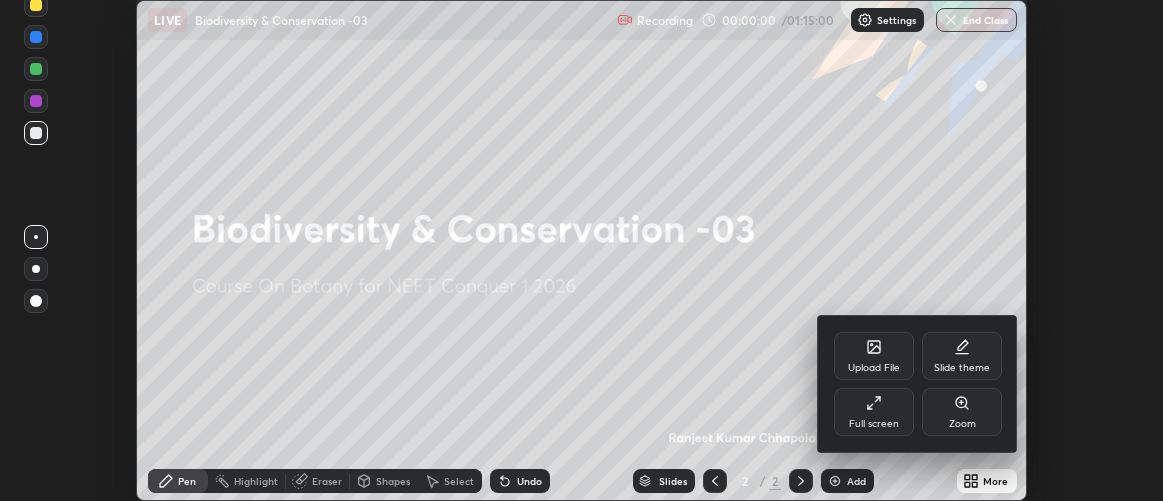 click on "Full screen" at bounding box center [874, 412] 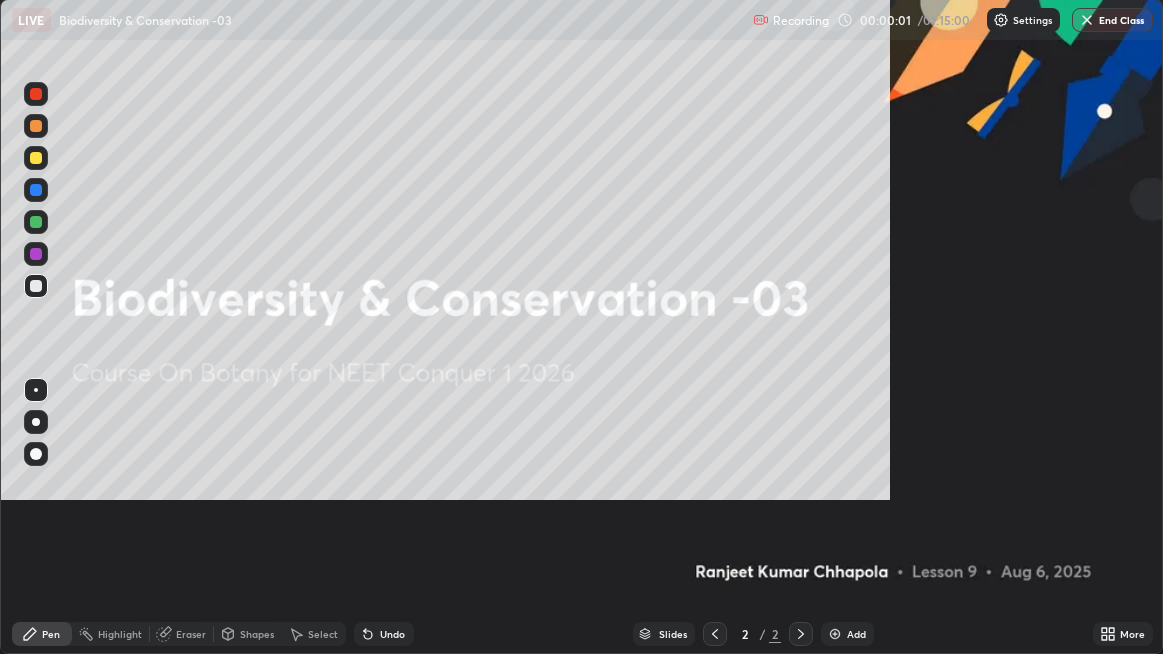 scroll, scrollTop: 99345, scrollLeft: 98836, axis: both 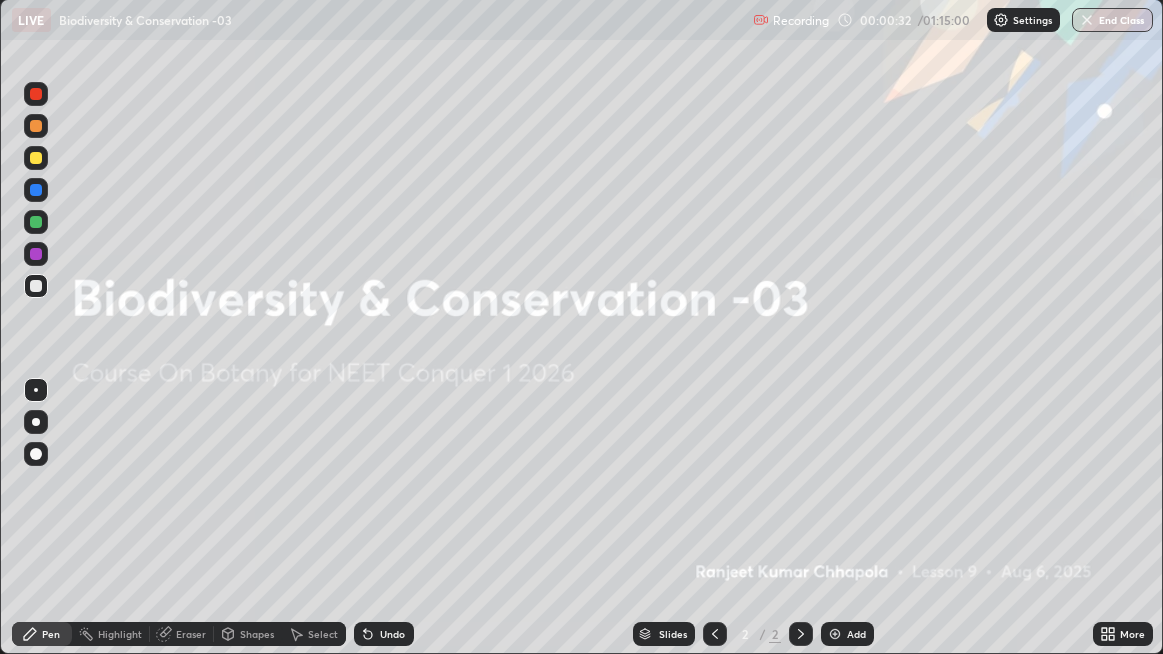 click on "Slides" at bounding box center [673, 634] 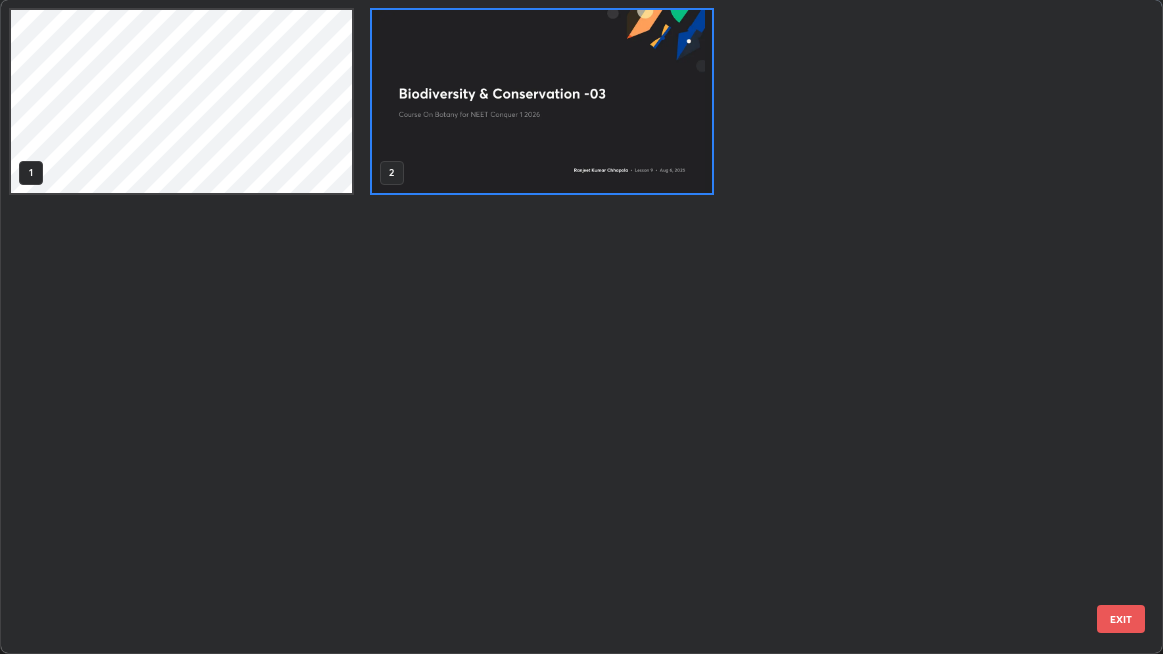 scroll, scrollTop: 6, scrollLeft: 11, axis: both 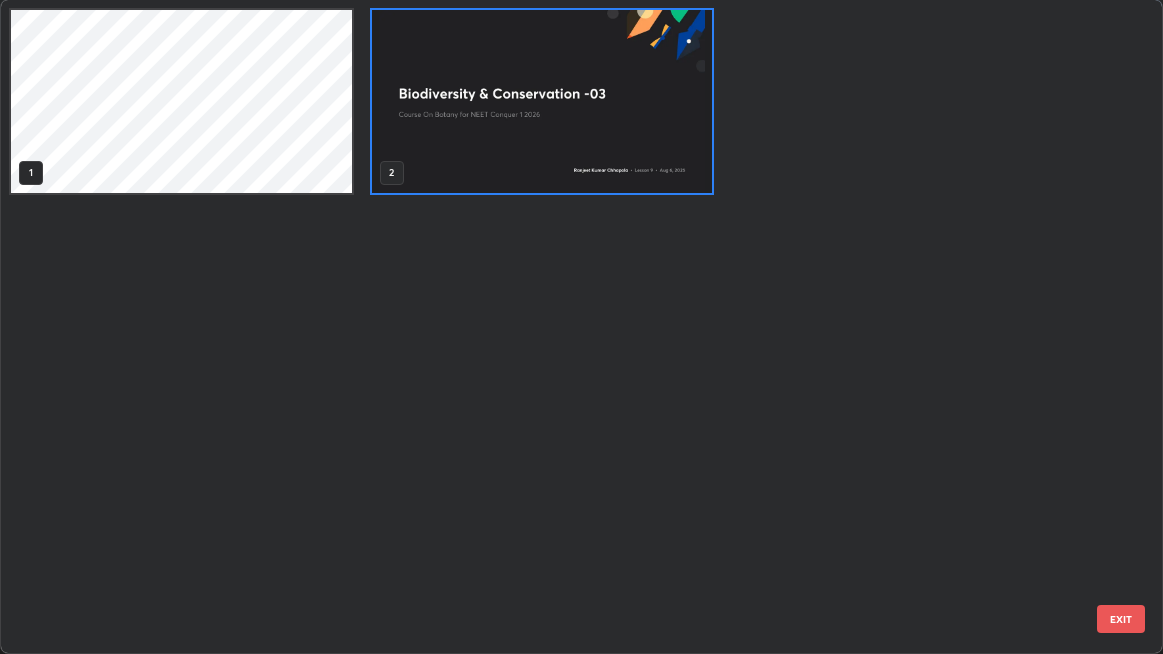click at bounding box center (542, 101) 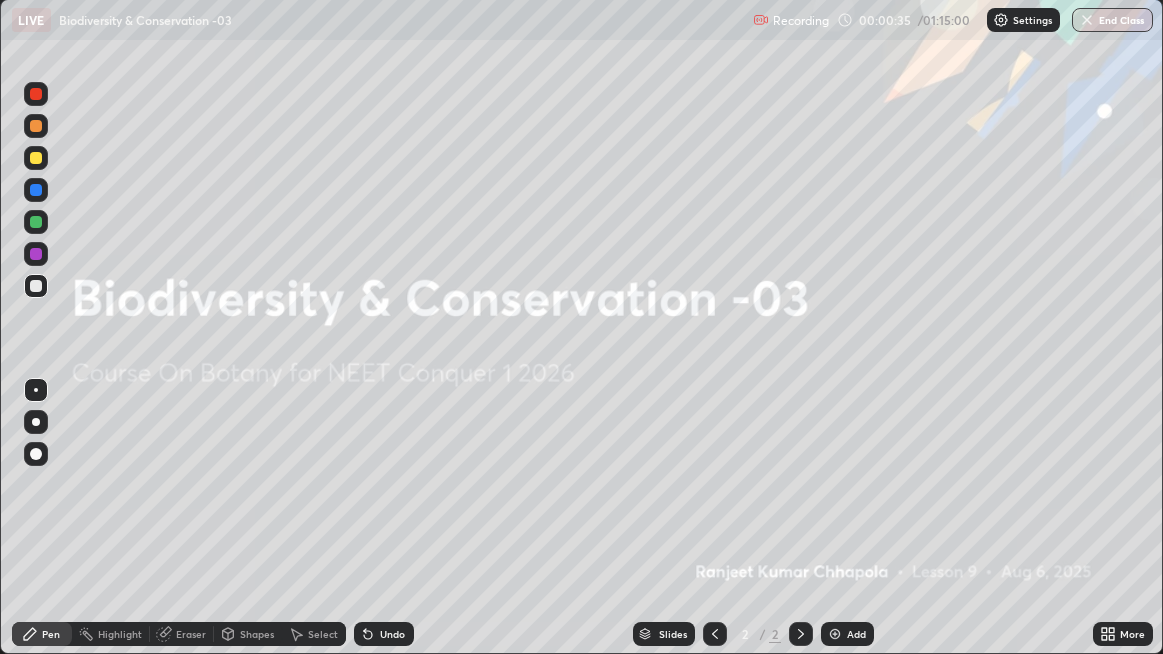 click at bounding box center [542, 101] 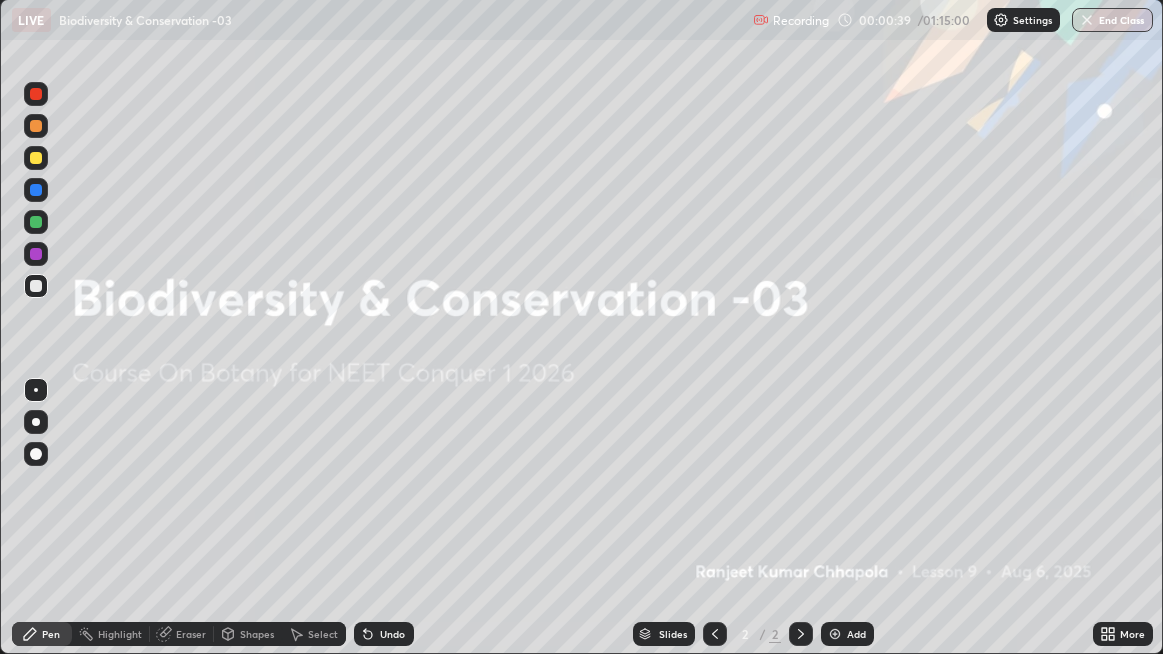 click on "Add" at bounding box center [856, 634] 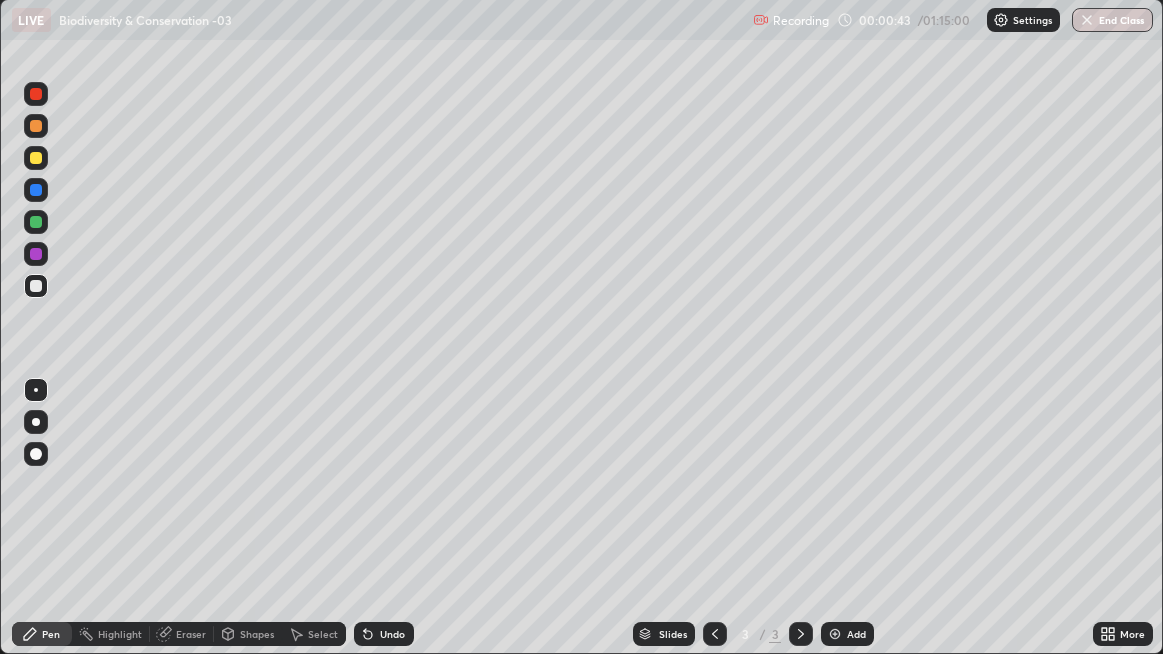 click at bounding box center [36, 94] 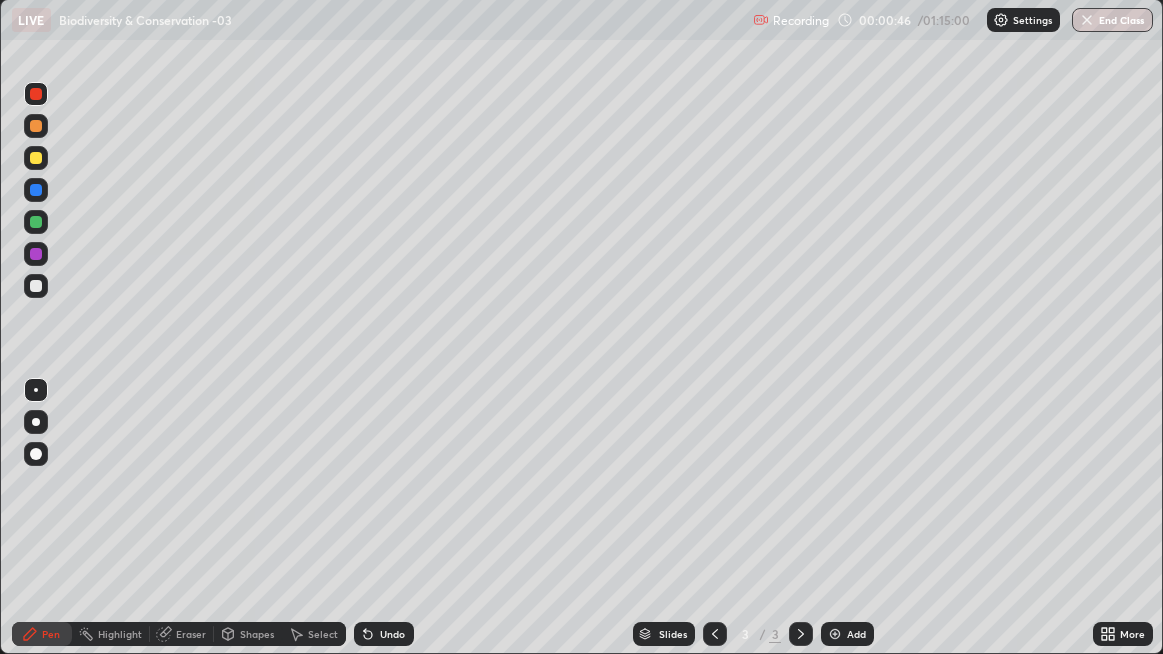 click on "Undo" at bounding box center [384, 634] 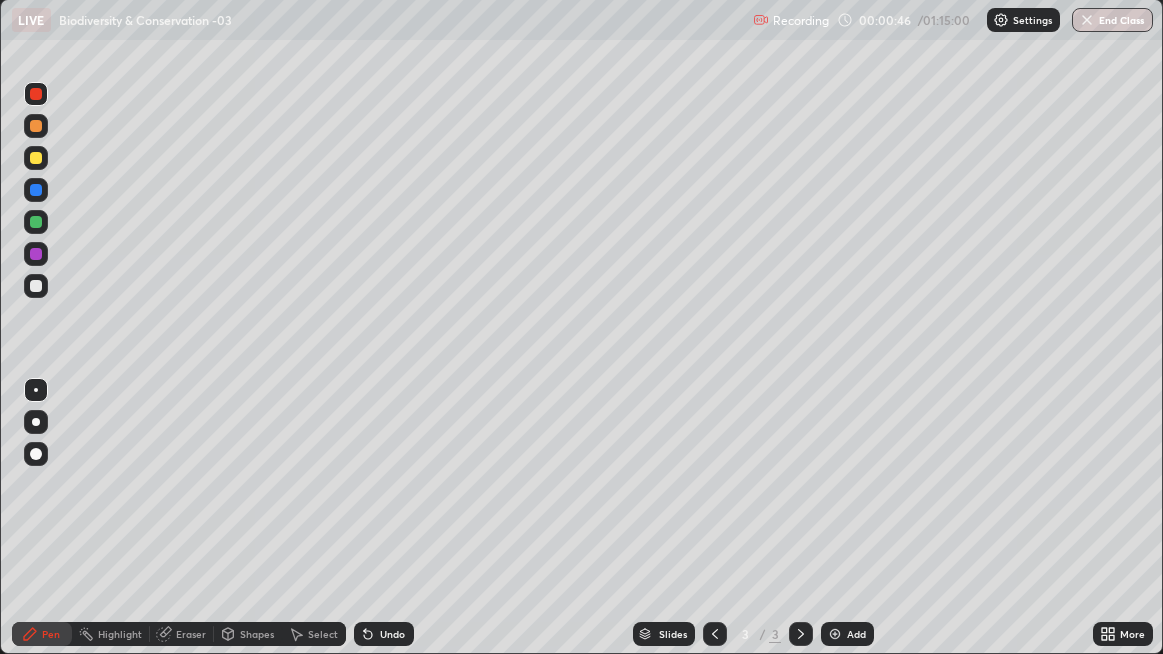 click on "Undo" at bounding box center (392, 634) 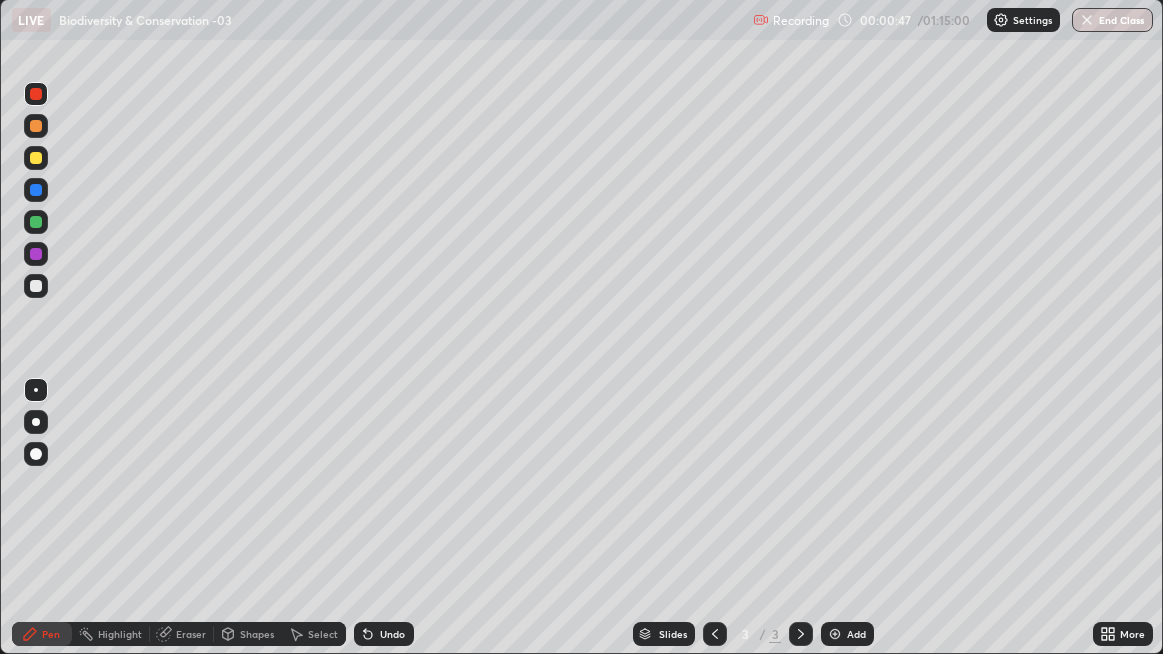 click at bounding box center (36, 422) 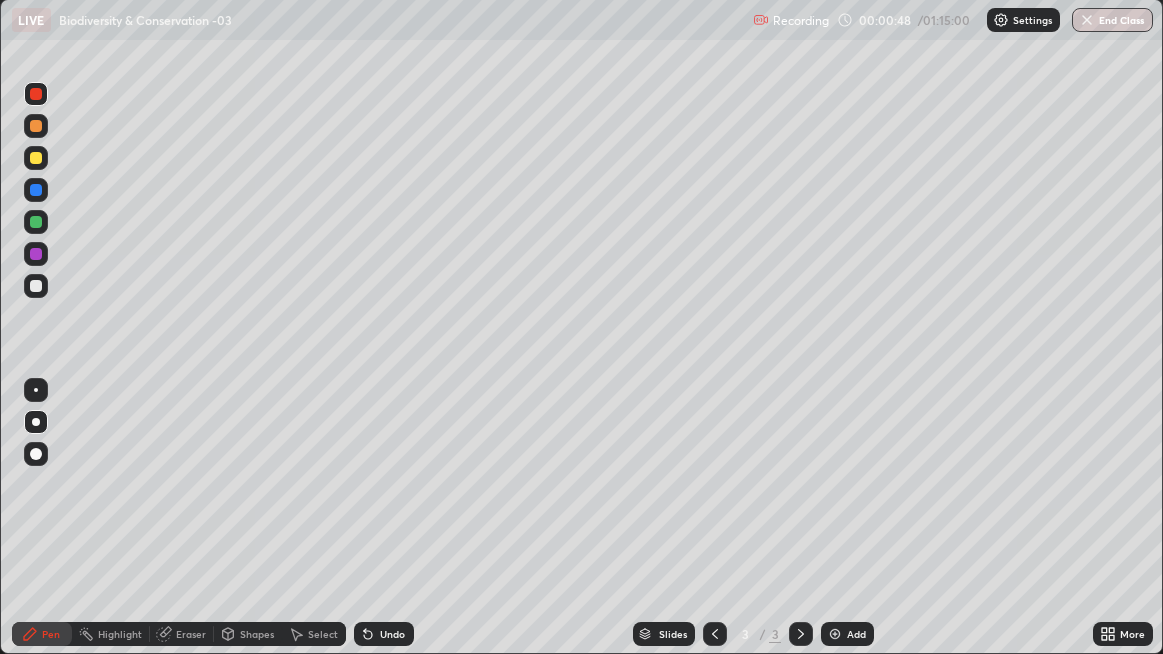 click at bounding box center [36, 286] 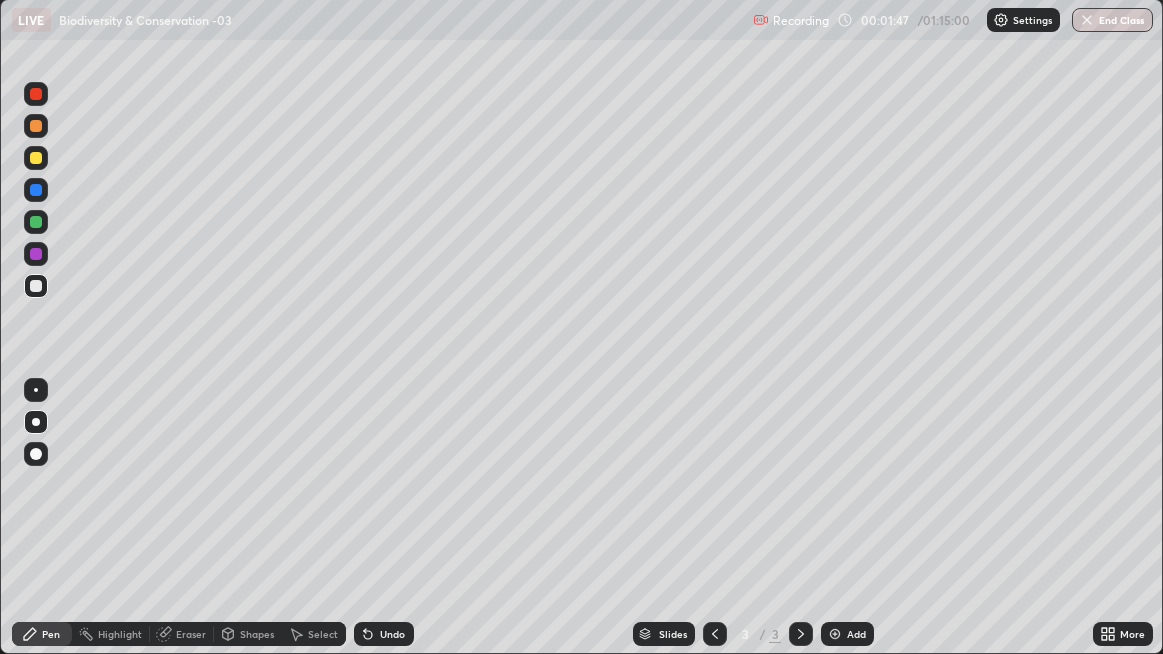 click on "Select" at bounding box center (323, 634) 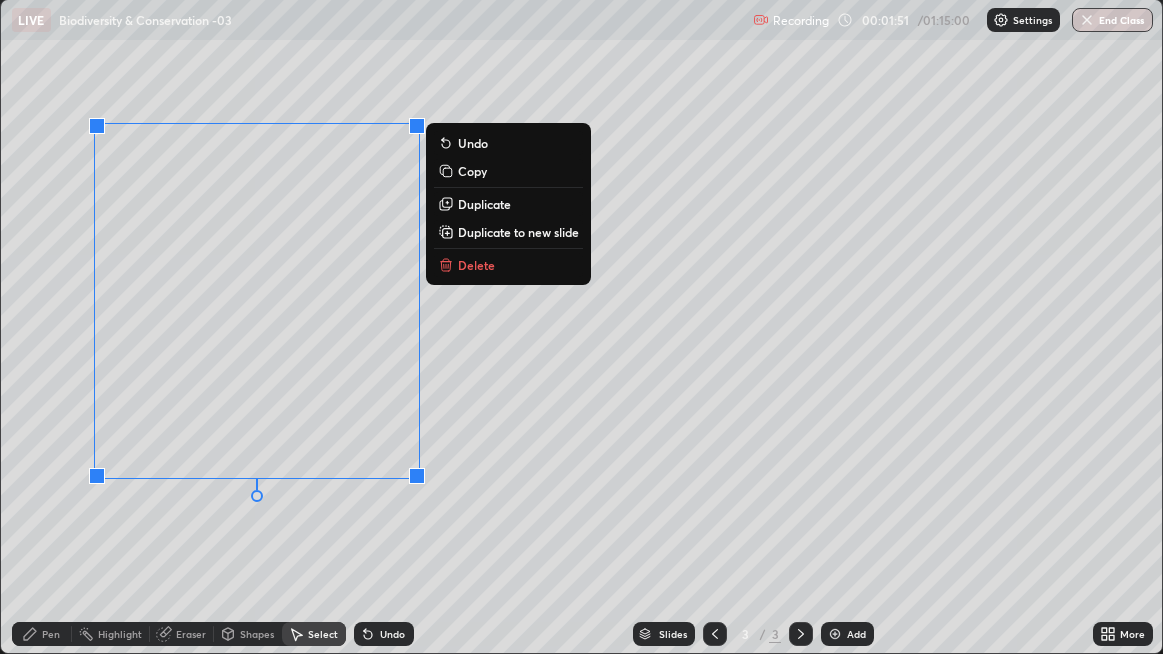click on "0 ° Undo Copy Duplicate Duplicate to new slide Delete" at bounding box center (582, 326) 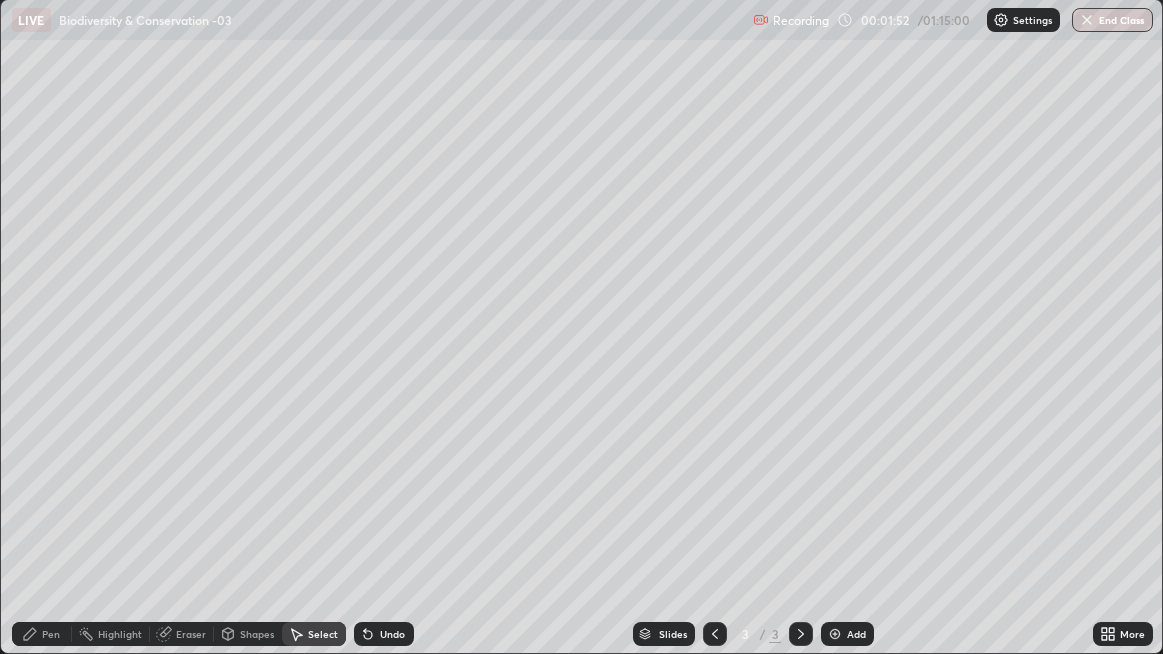 click on "Pen" at bounding box center [42, 634] 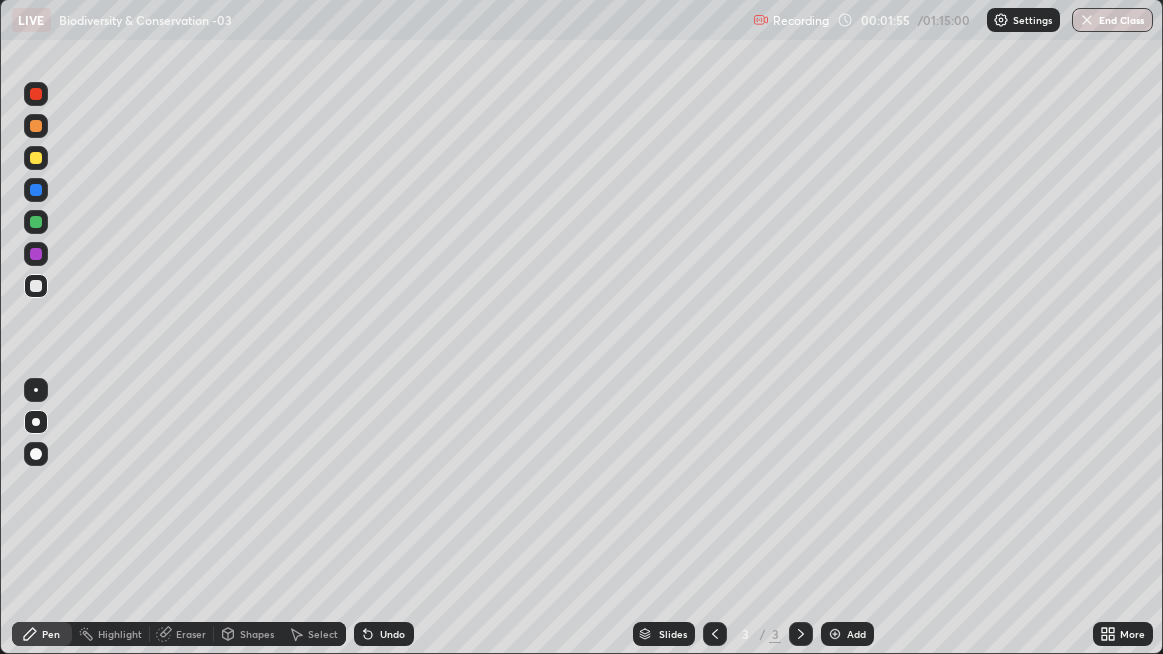 click at bounding box center [36, 190] 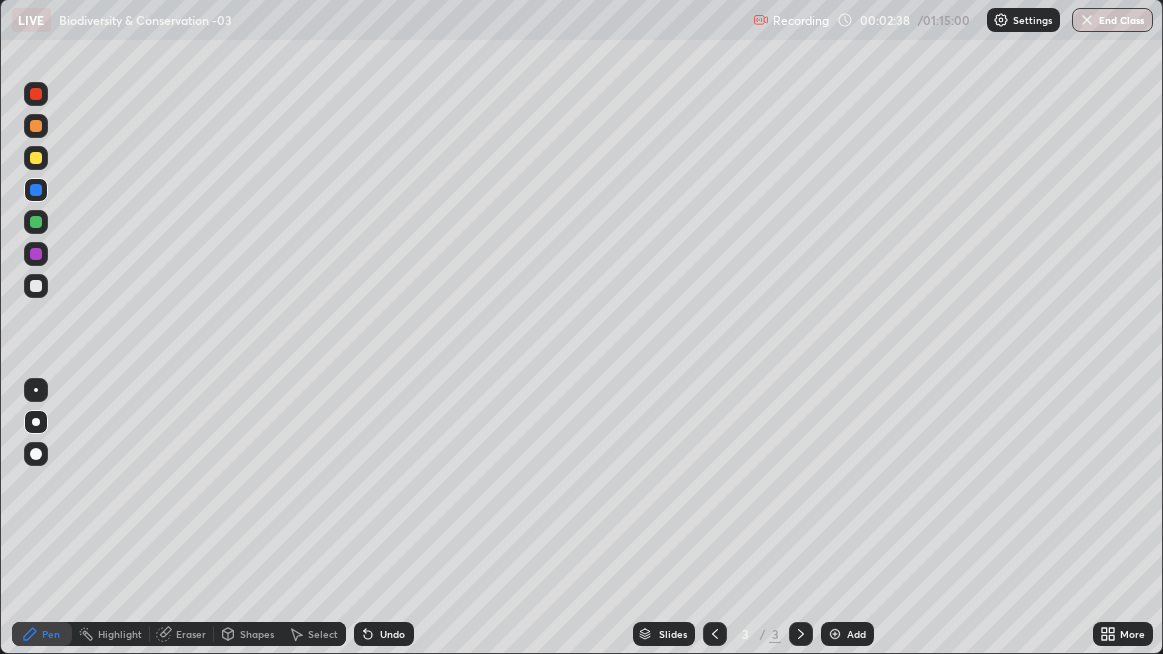 click at bounding box center [36, 158] 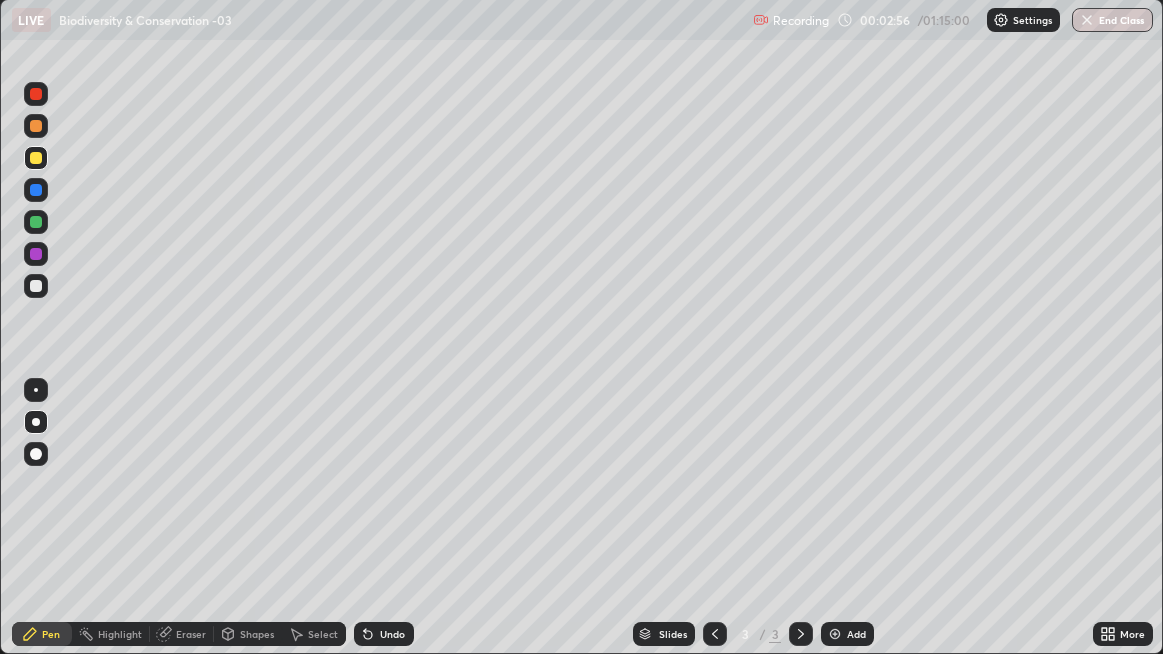click 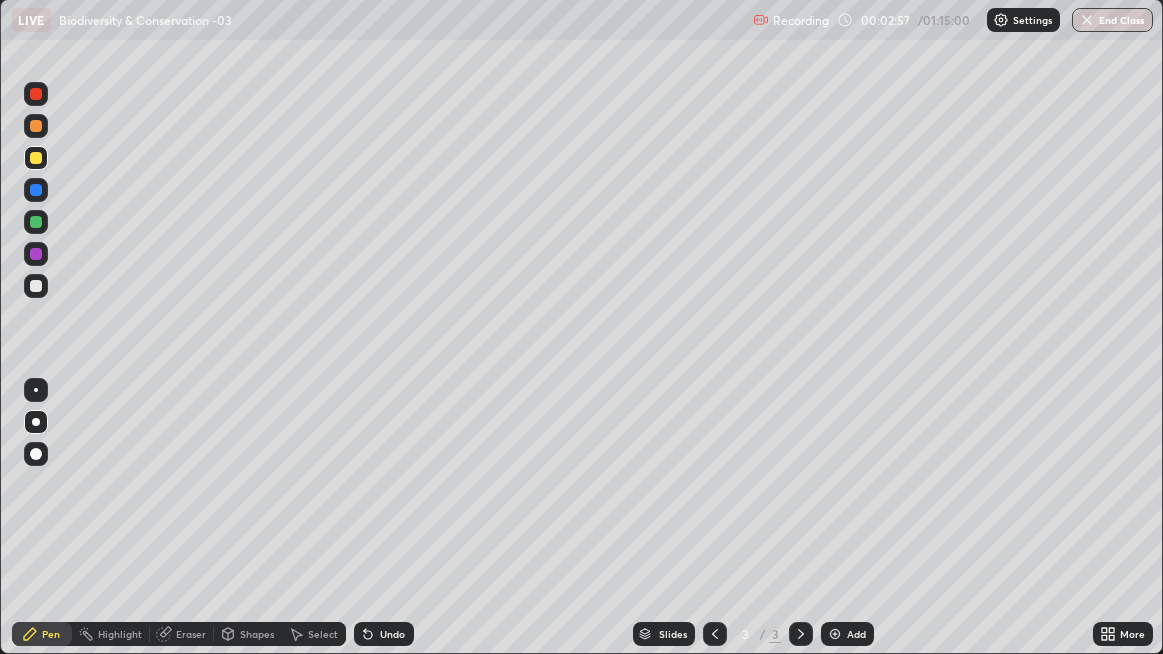click 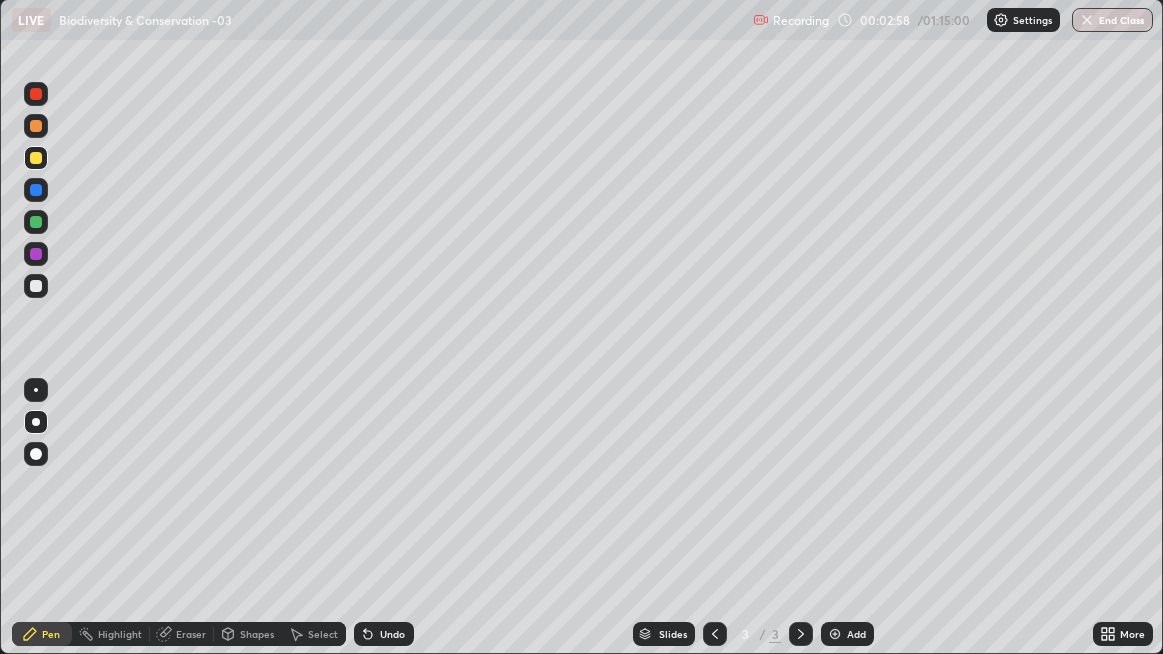 click 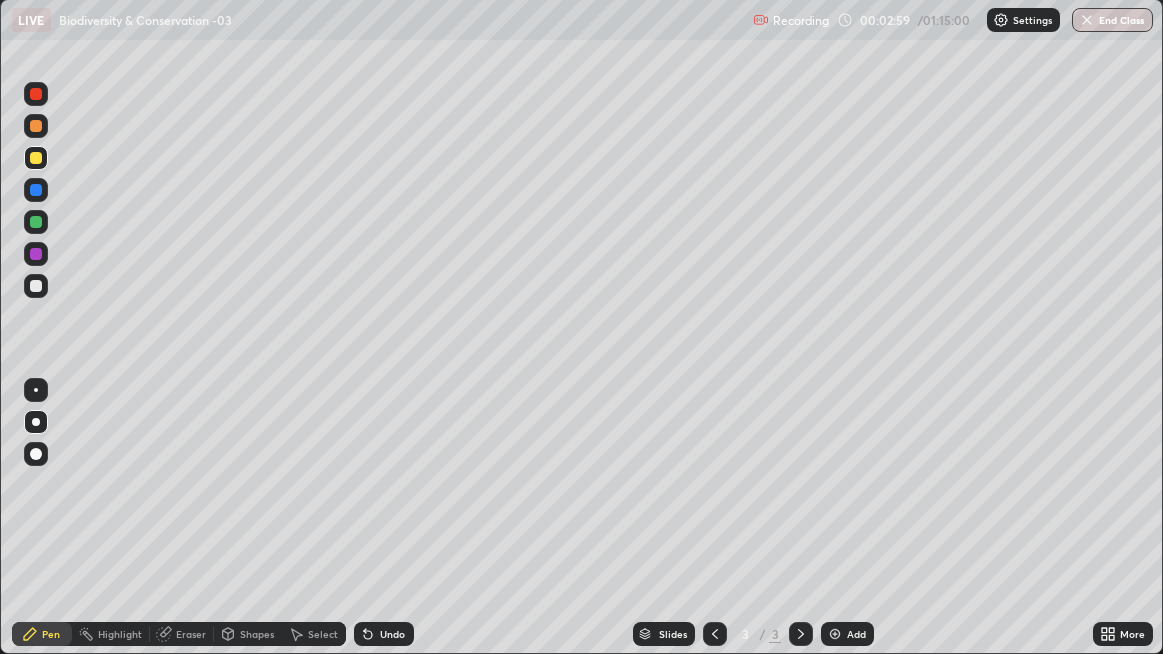 click on "Undo" at bounding box center [392, 634] 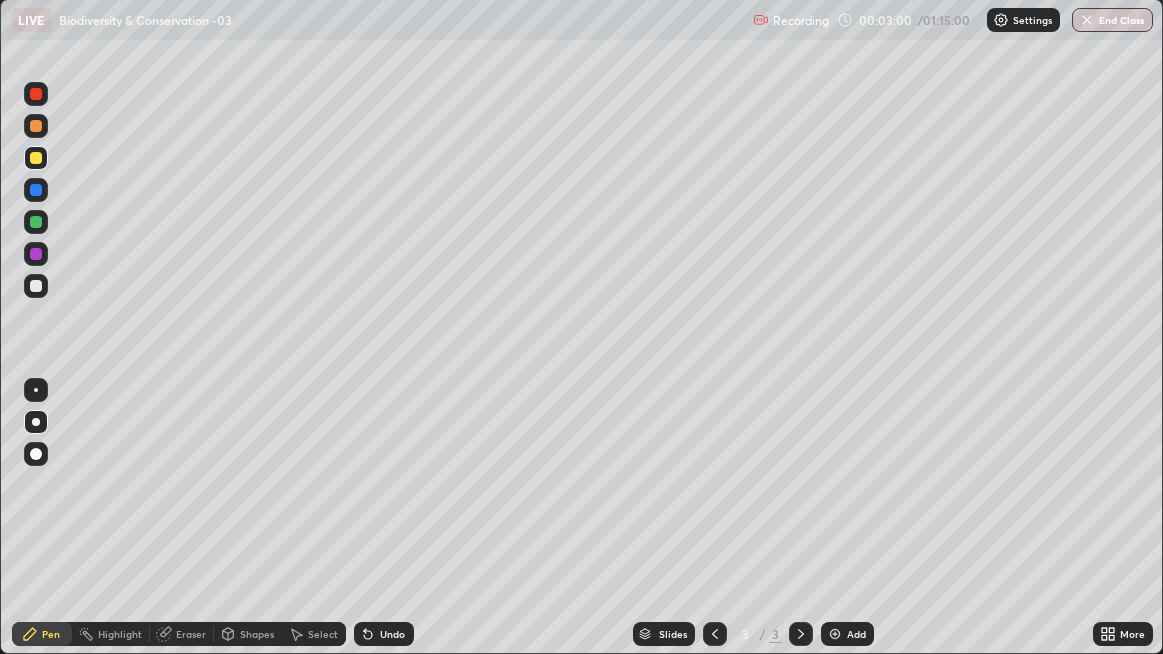 click on "Undo" at bounding box center [384, 634] 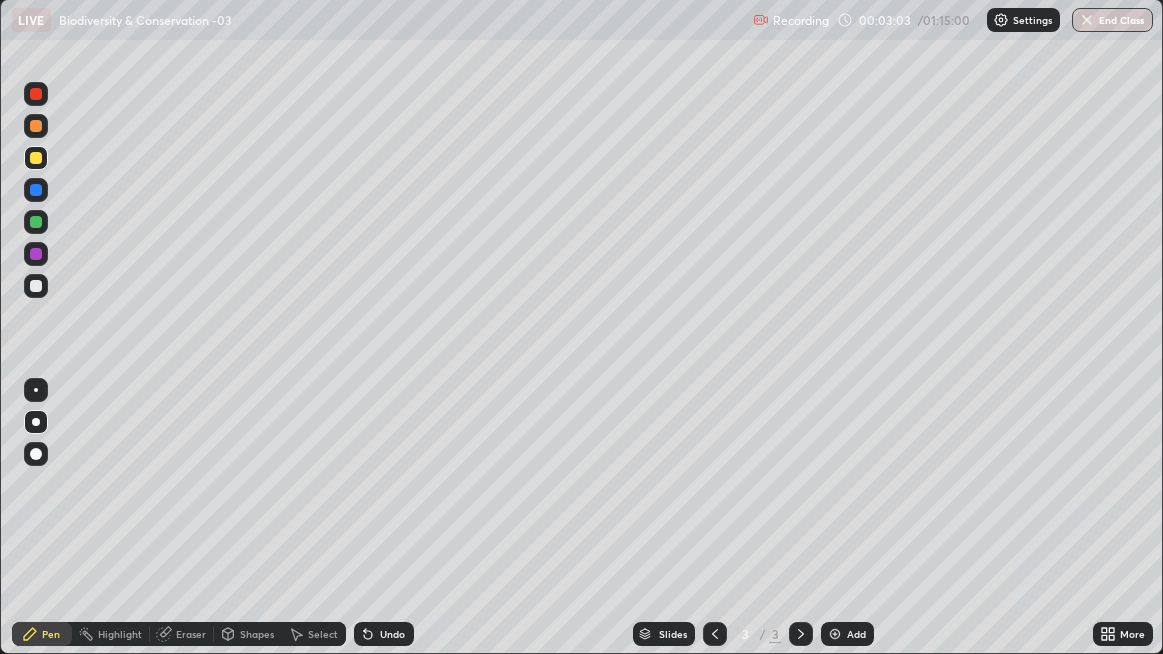 click at bounding box center [36, 222] 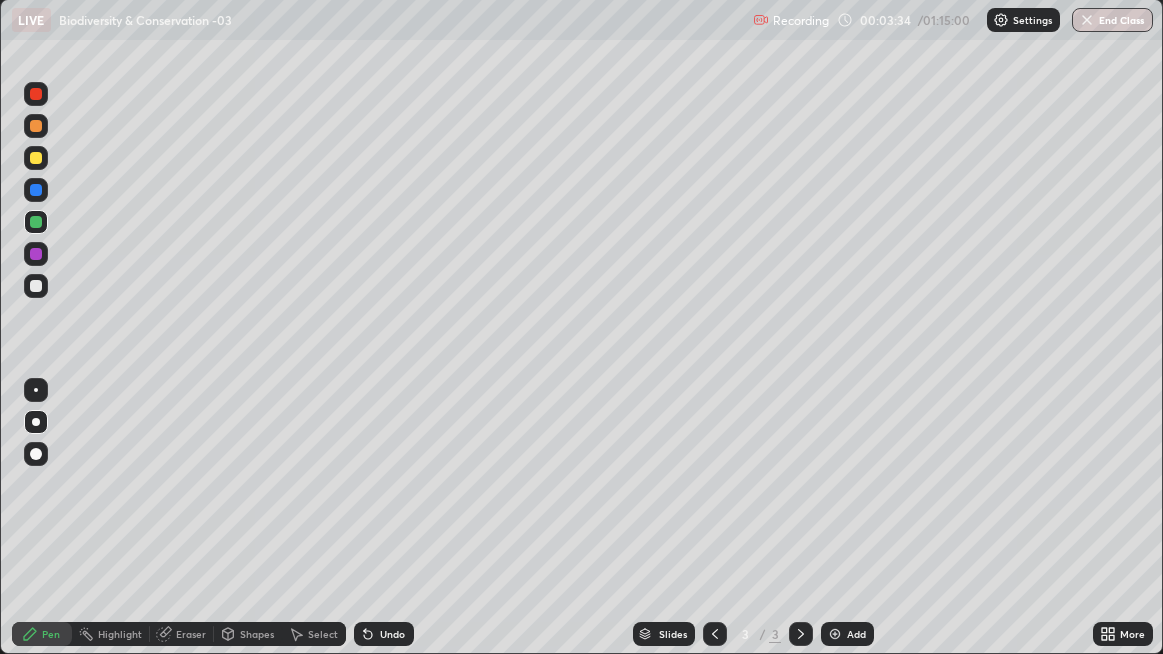 click on "Add" at bounding box center (847, 634) 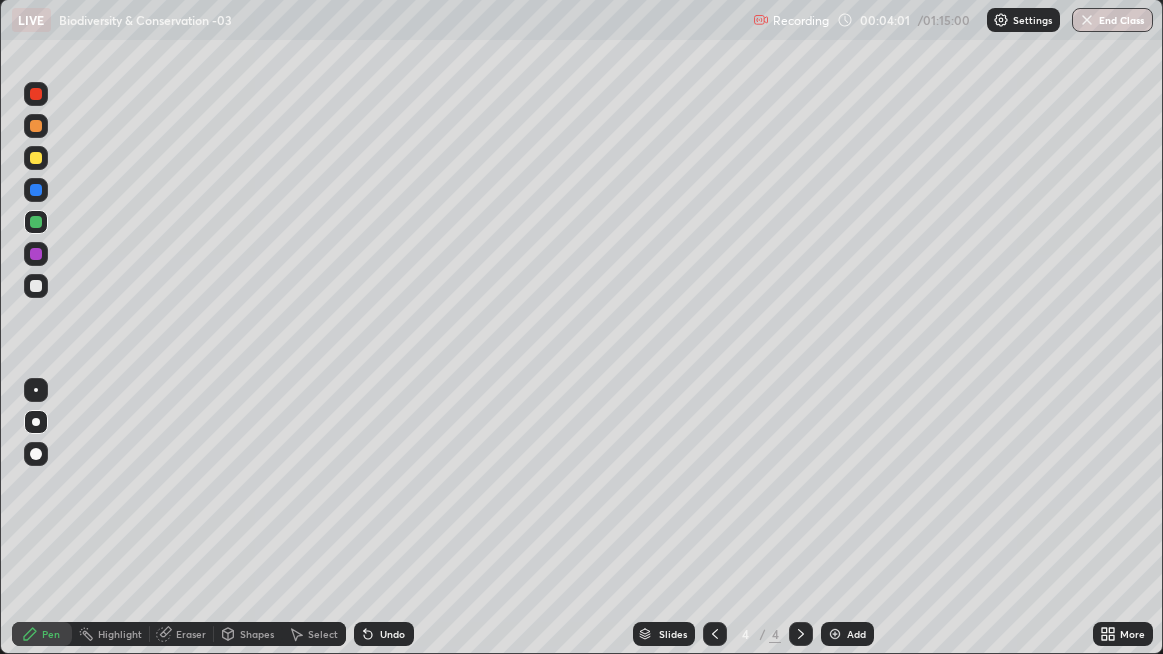 click at bounding box center (36, 286) 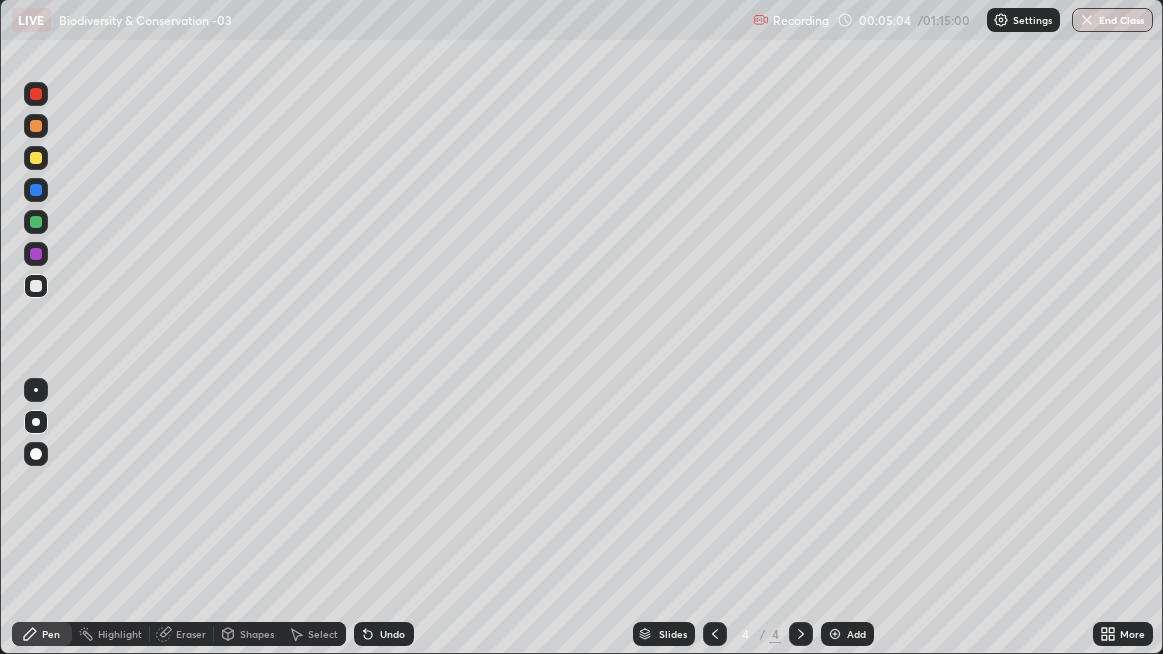 click 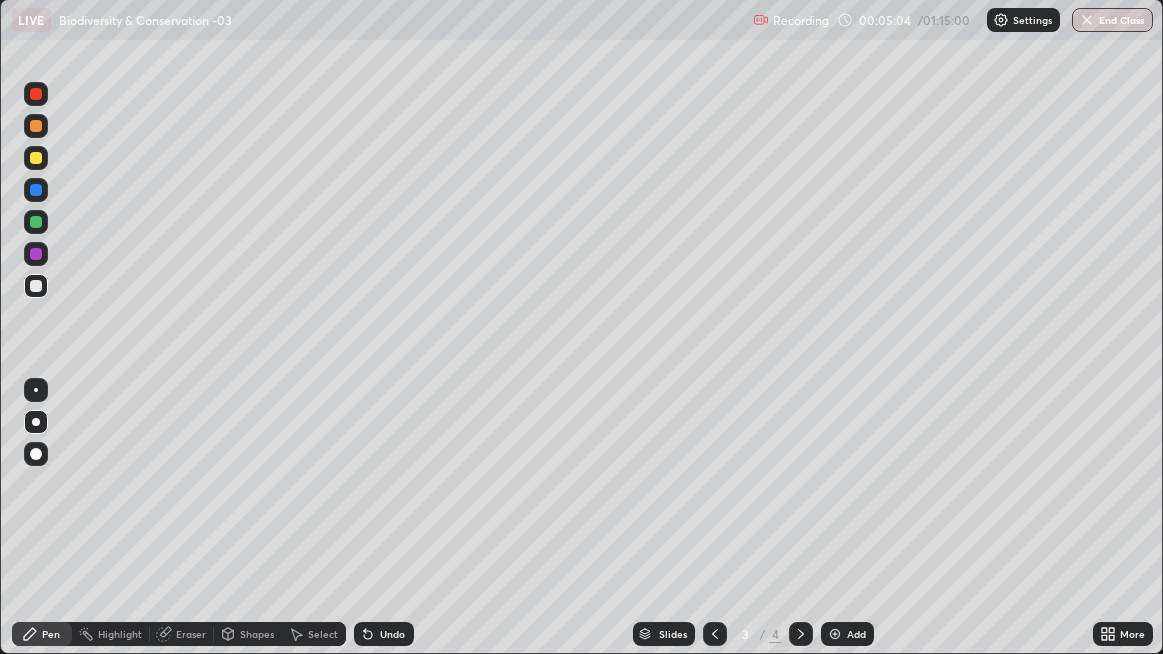 click 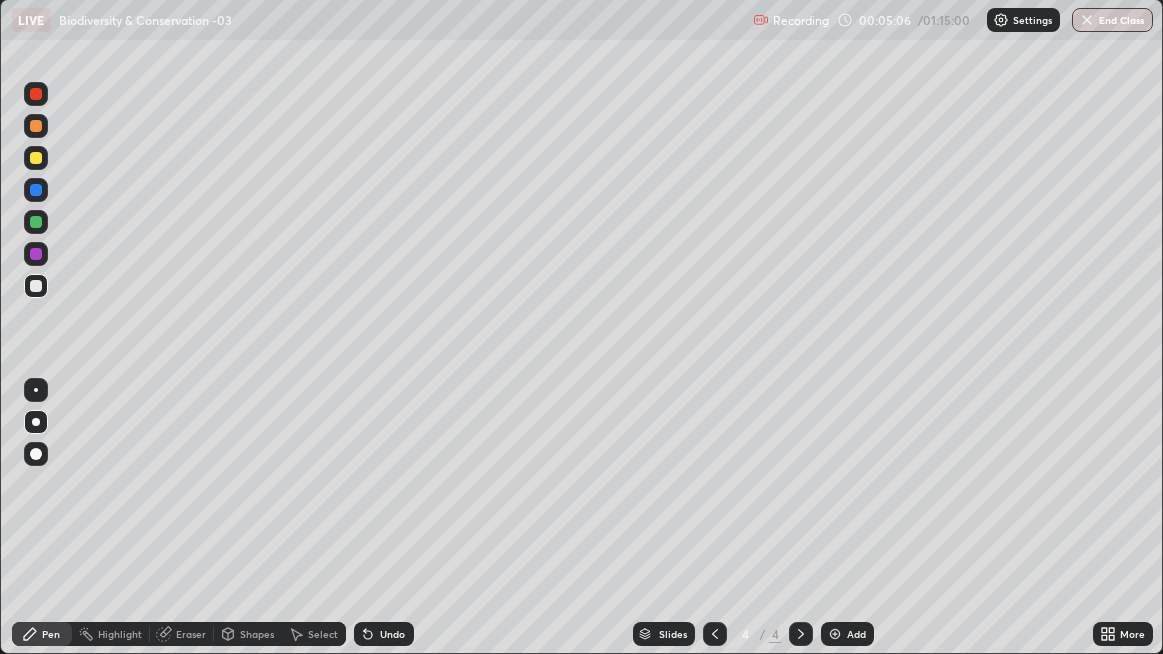 click 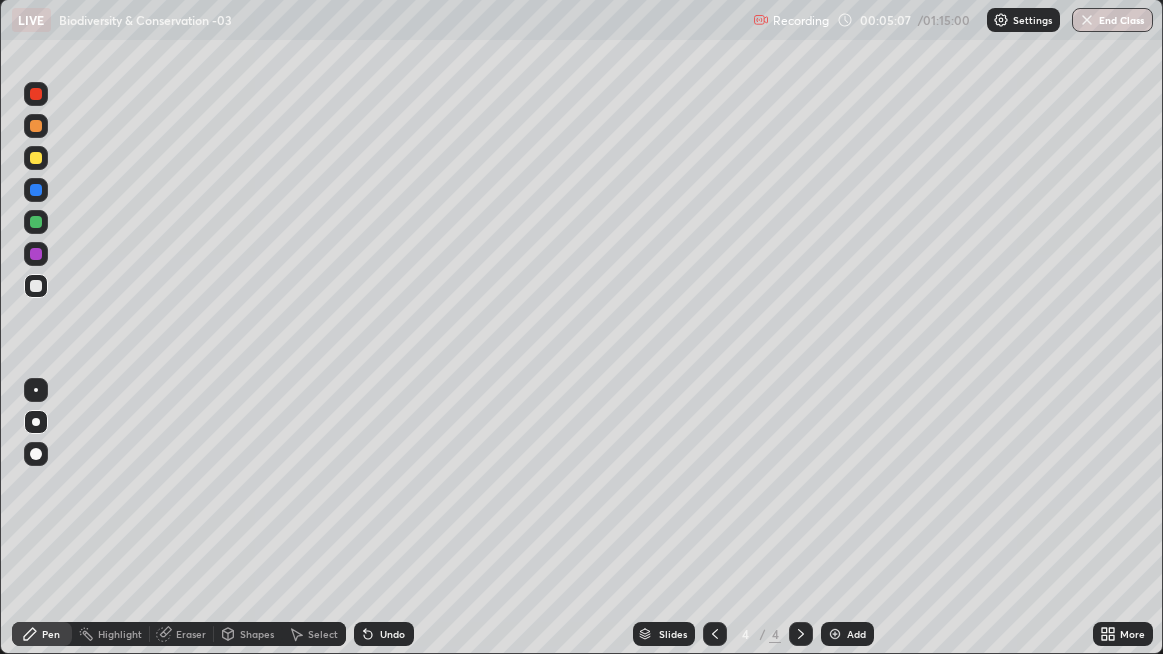 click 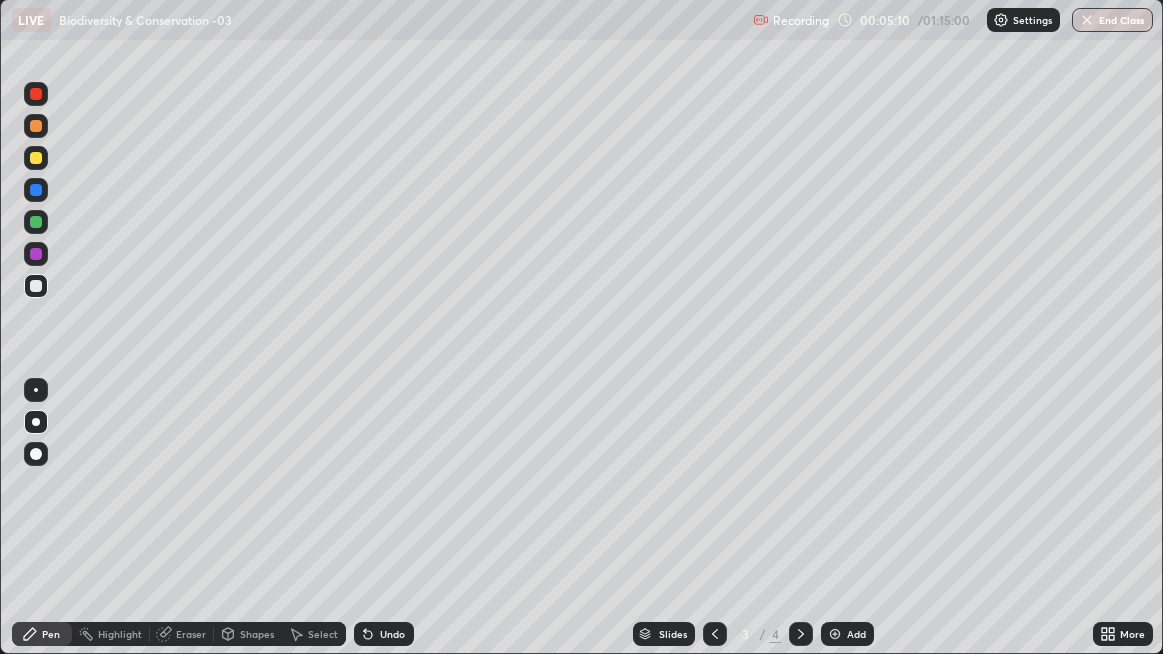 click at bounding box center [801, 634] 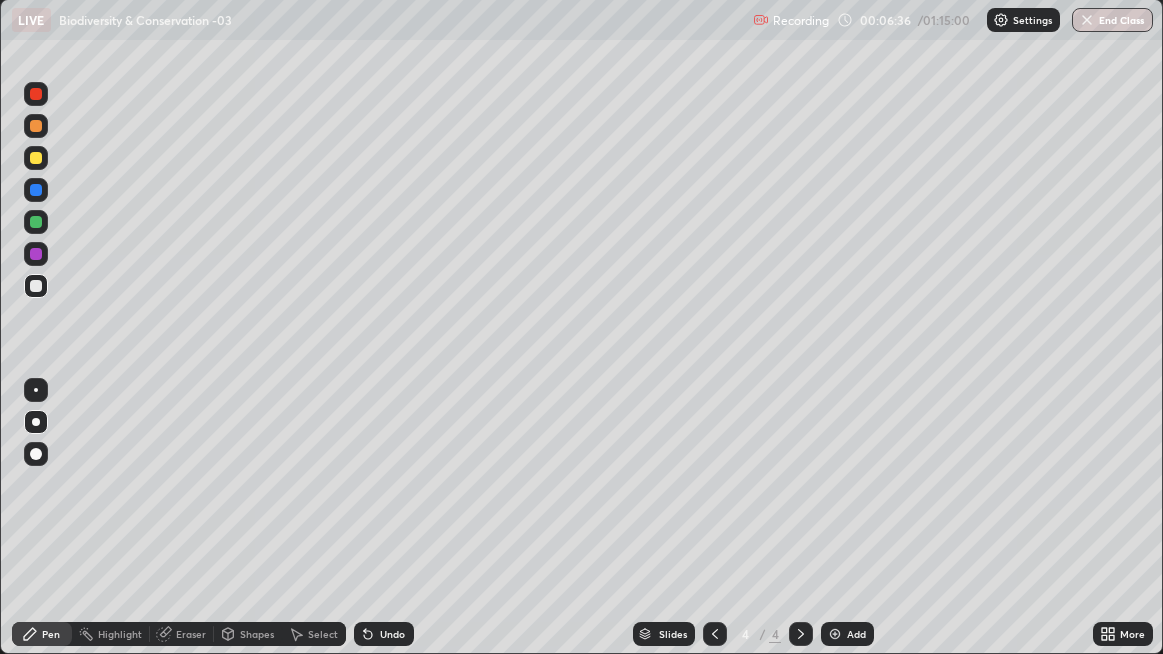 click 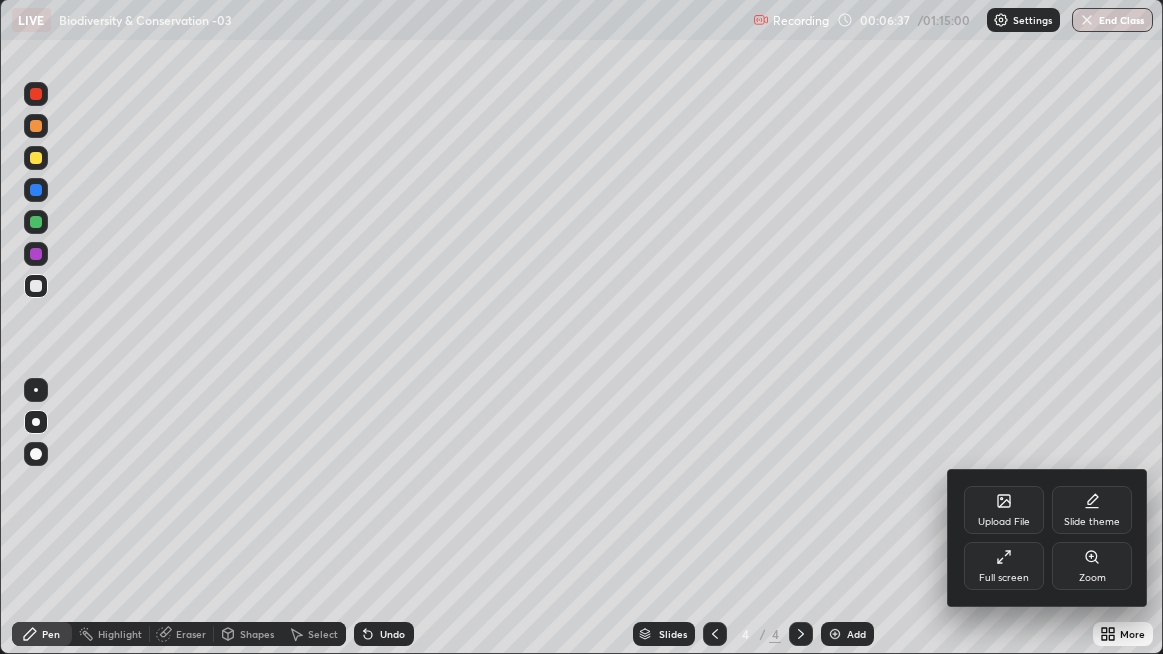 click on "Upload File" at bounding box center (1004, 522) 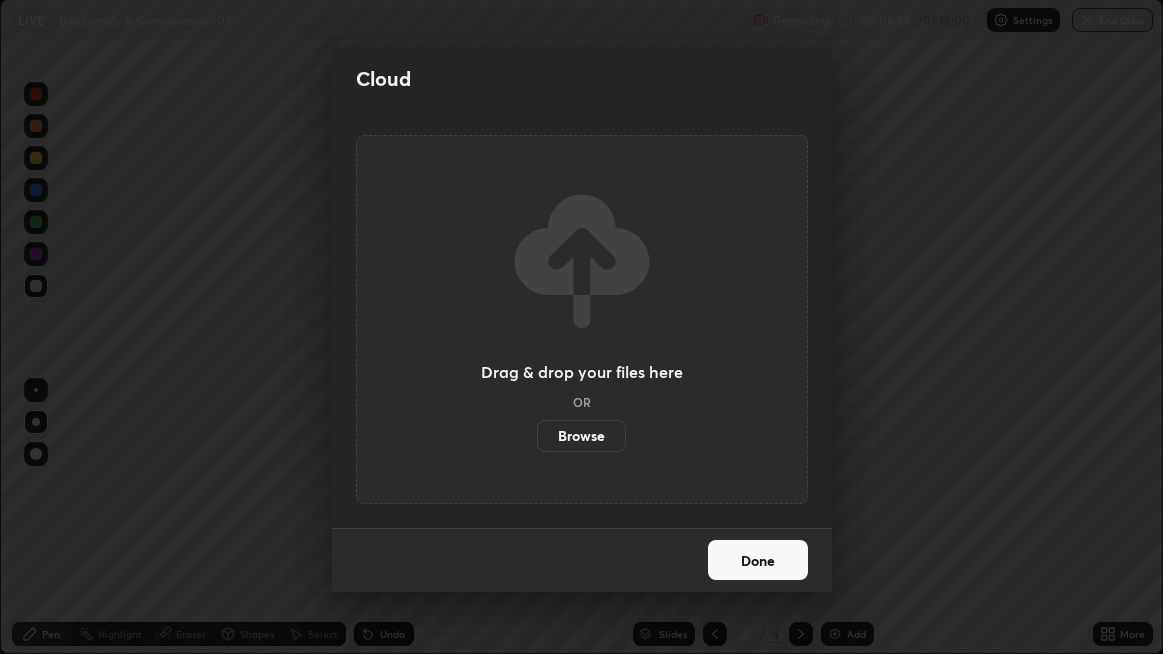 click on "Browse" at bounding box center [581, 436] 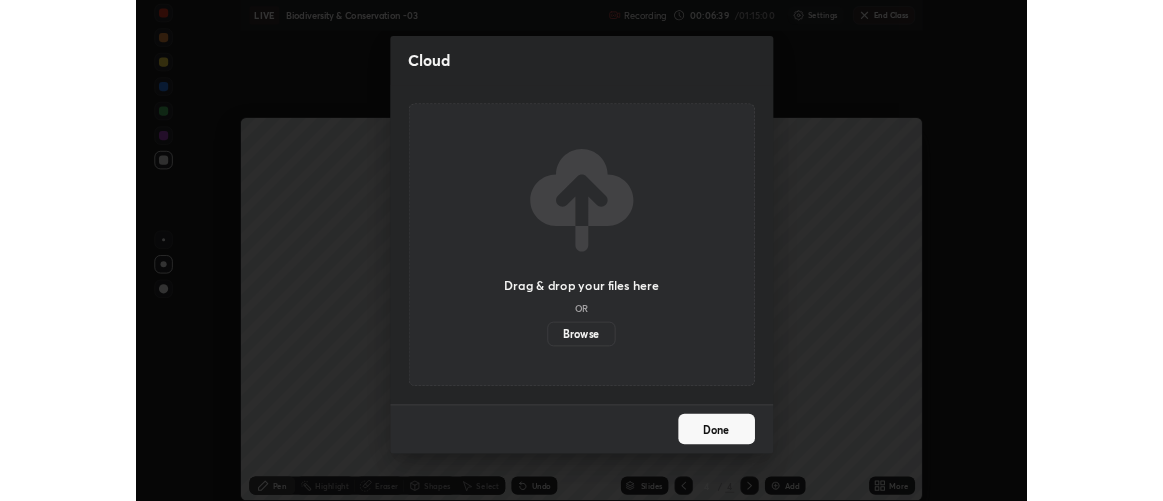 scroll, scrollTop: 500, scrollLeft: 1163, axis: both 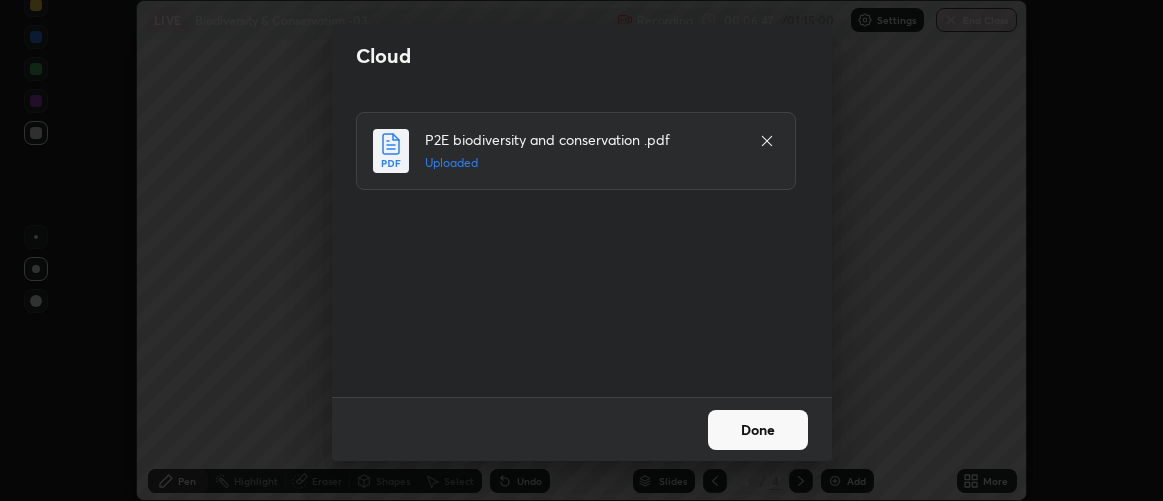 click on "Done" at bounding box center [758, 430] 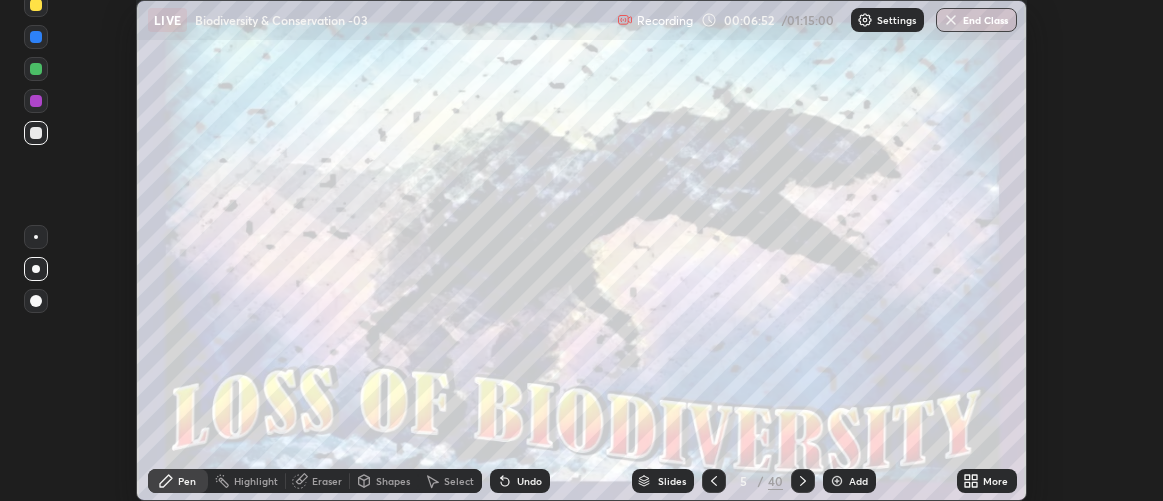 click 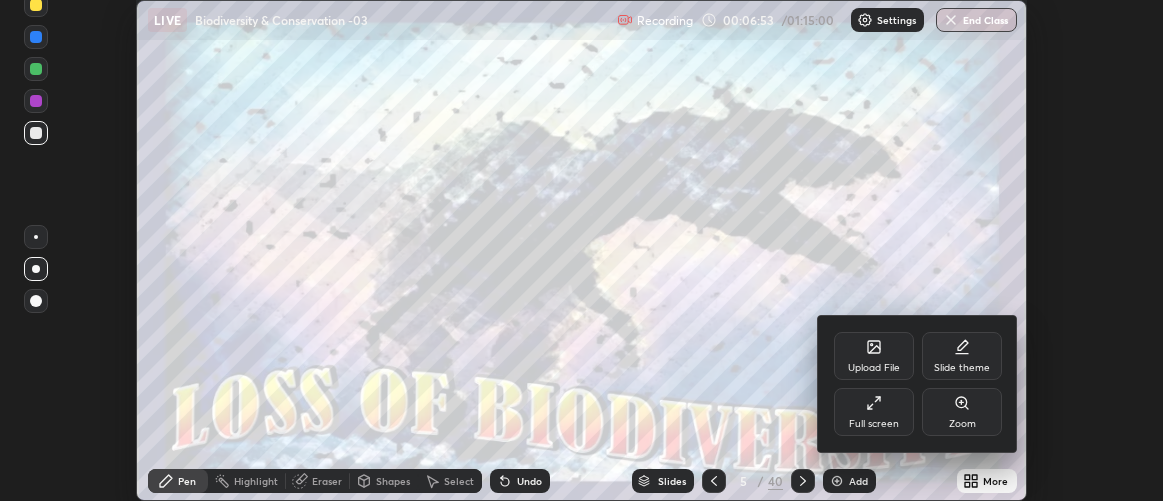 click on "Full screen" at bounding box center (874, 412) 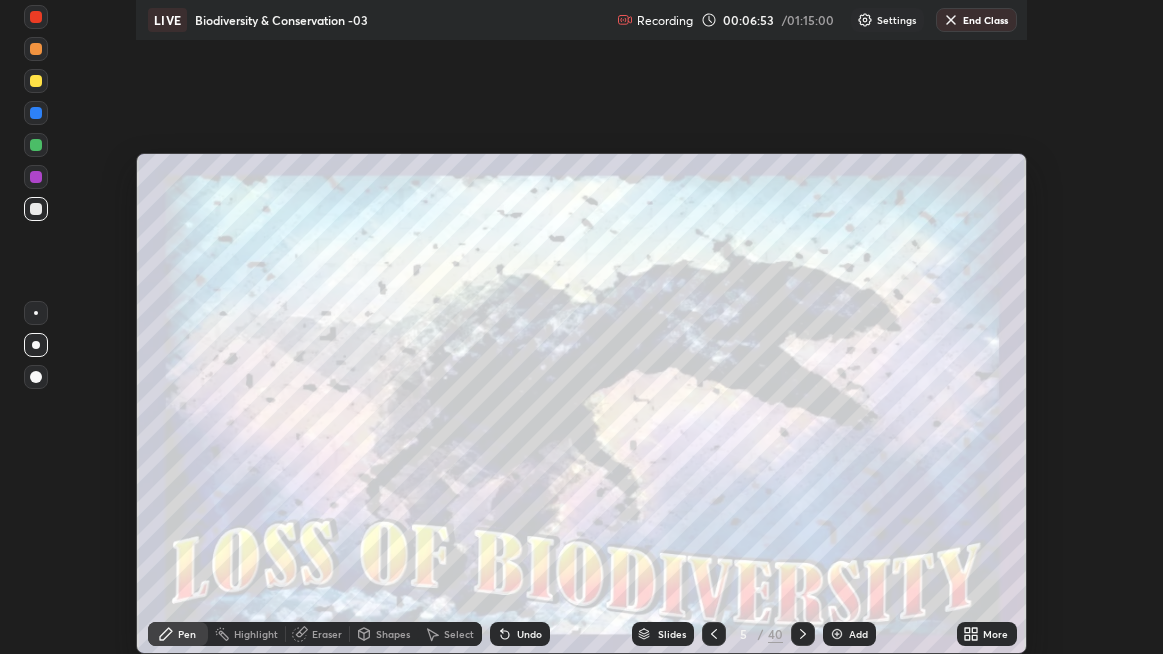 scroll, scrollTop: 99345, scrollLeft: 98836, axis: both 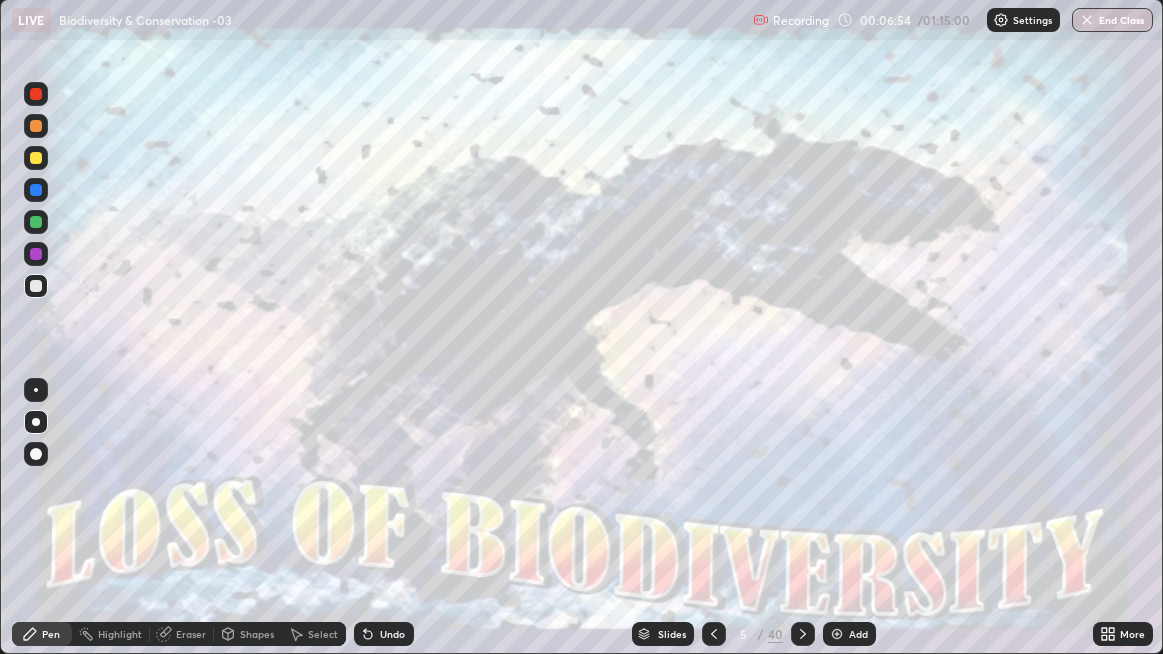 click on "Slides" at bounding box center (672, 634) 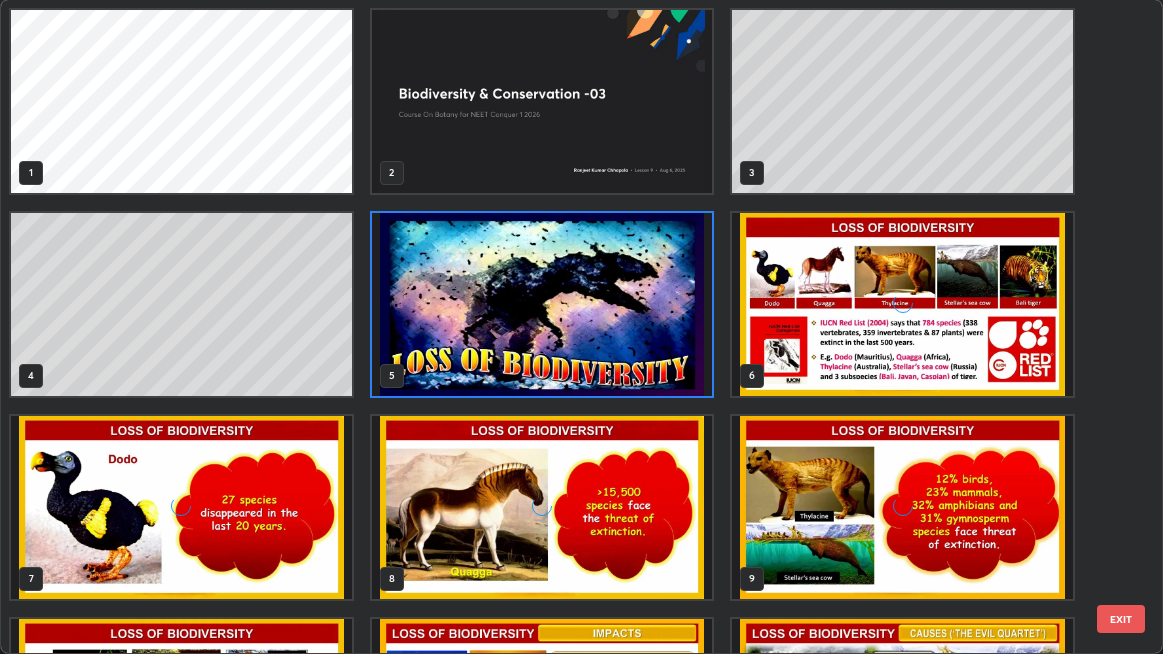 scroll, scrollTop: 6, scrollLeft: 11, axis: both 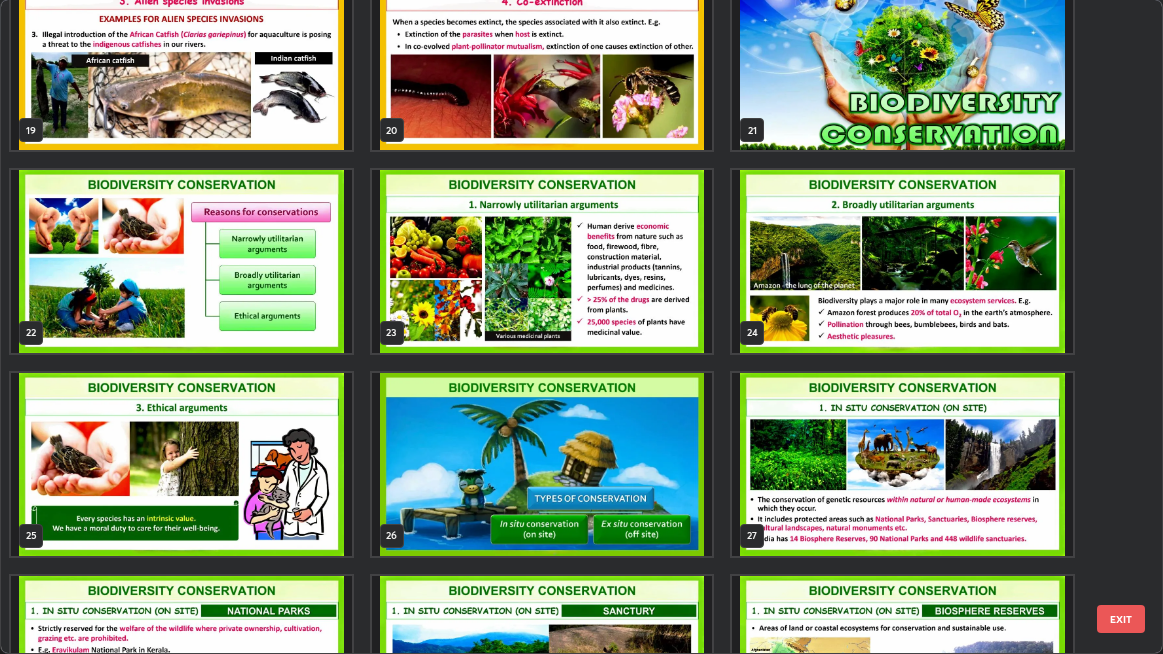 click at bounding box center [181, 262] 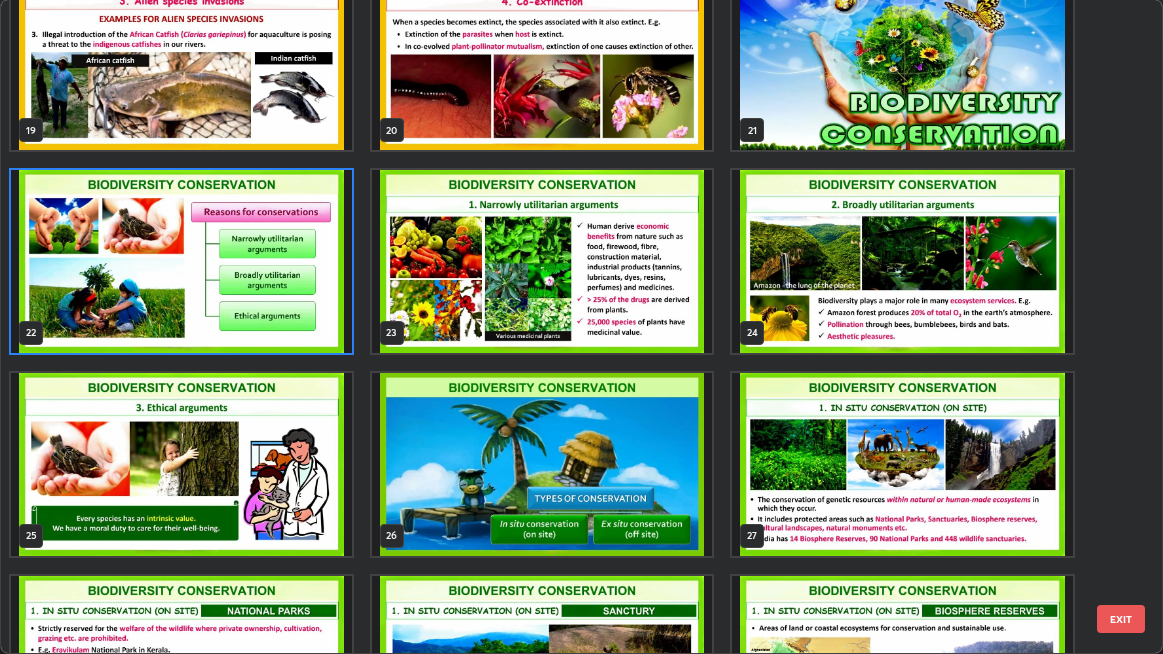 click at bounding box center (181, 262) 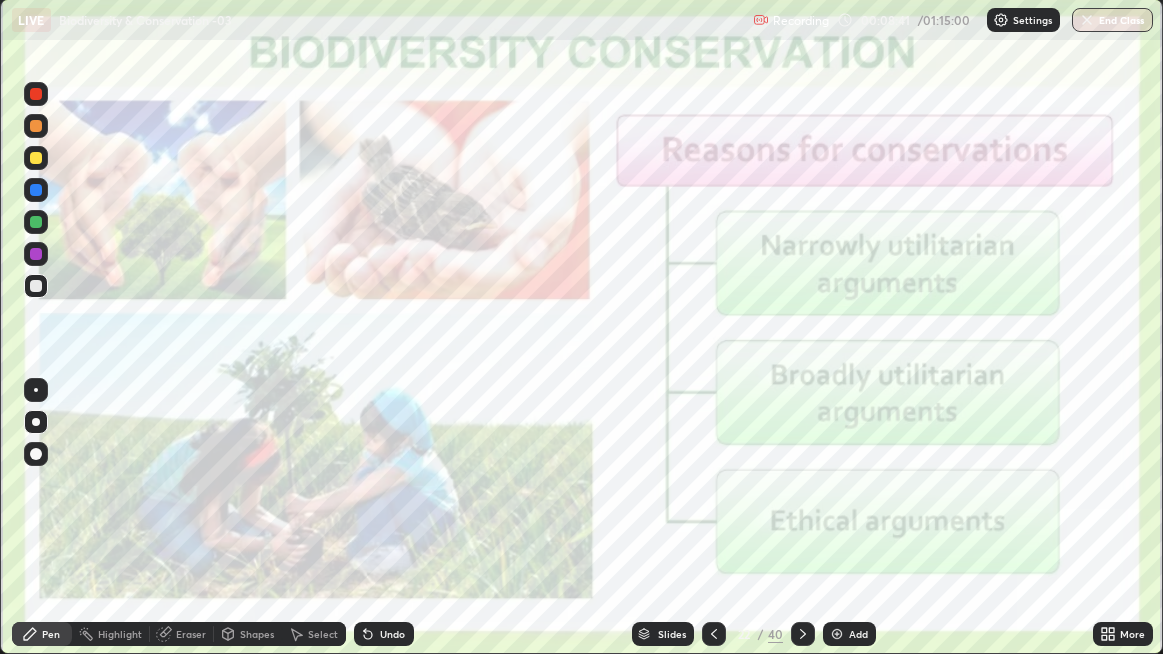 click 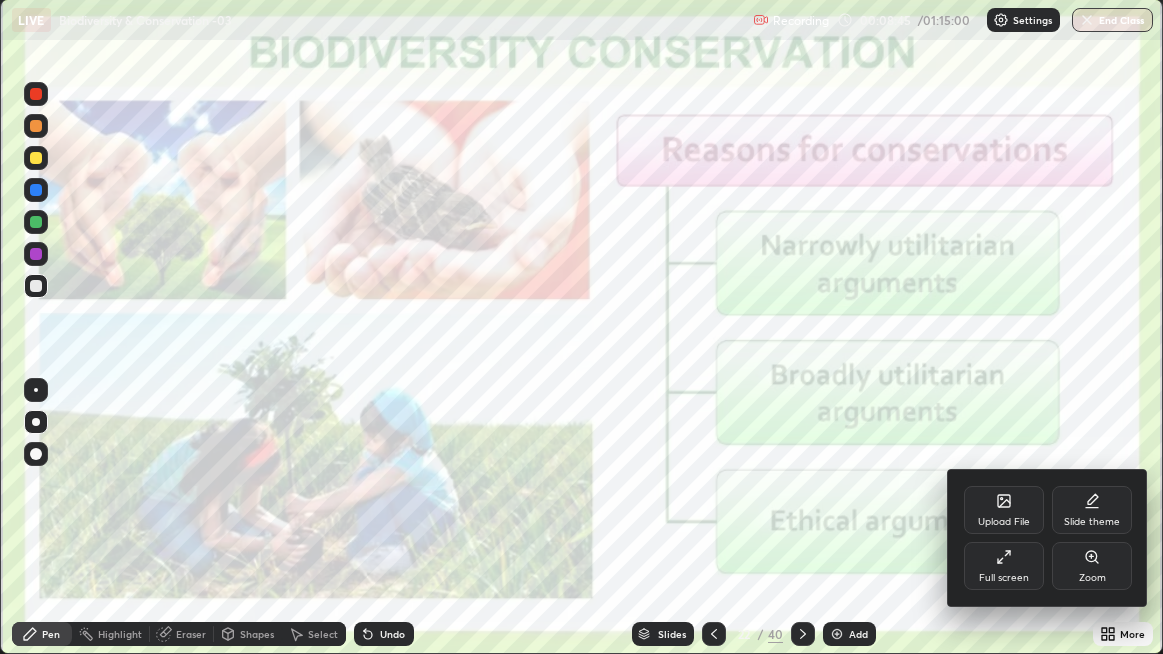 click on "Upload File" at bounding box center [1004, 522] 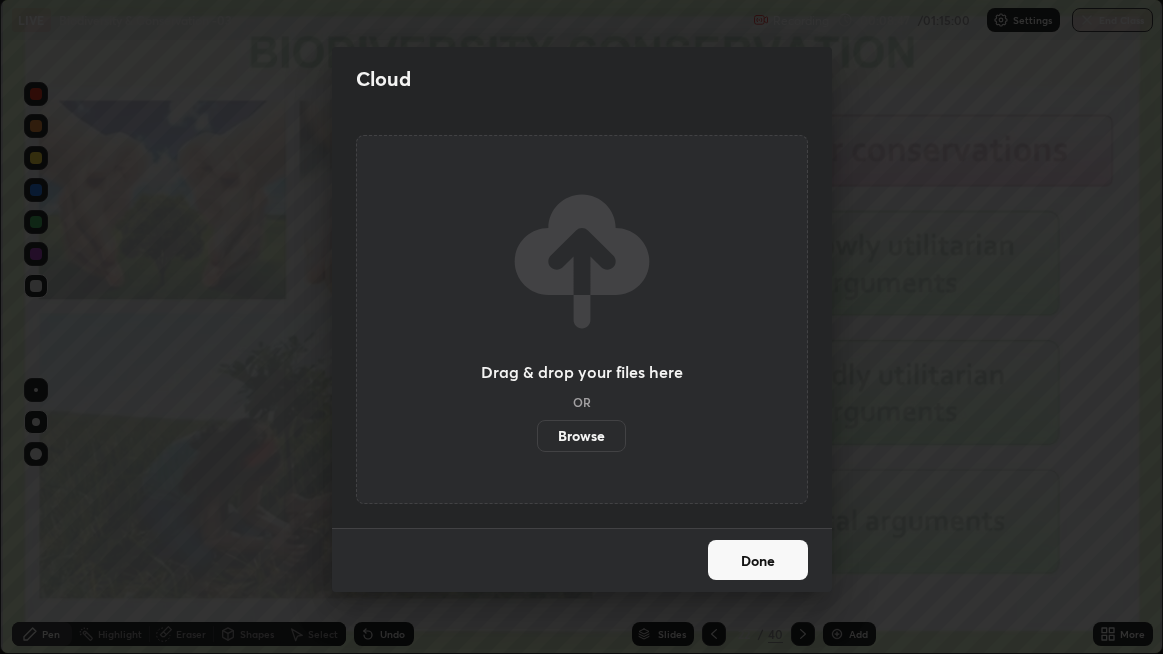 click on "Browse" at bounding box center [581, 436] 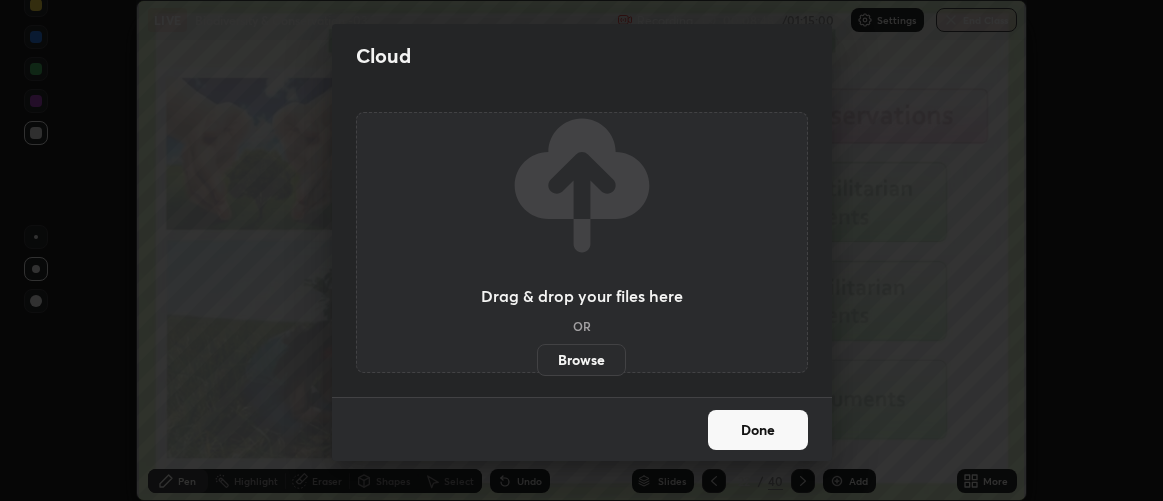 scroll, scrollTop: 500, scrollLeft: 1163, axis: both 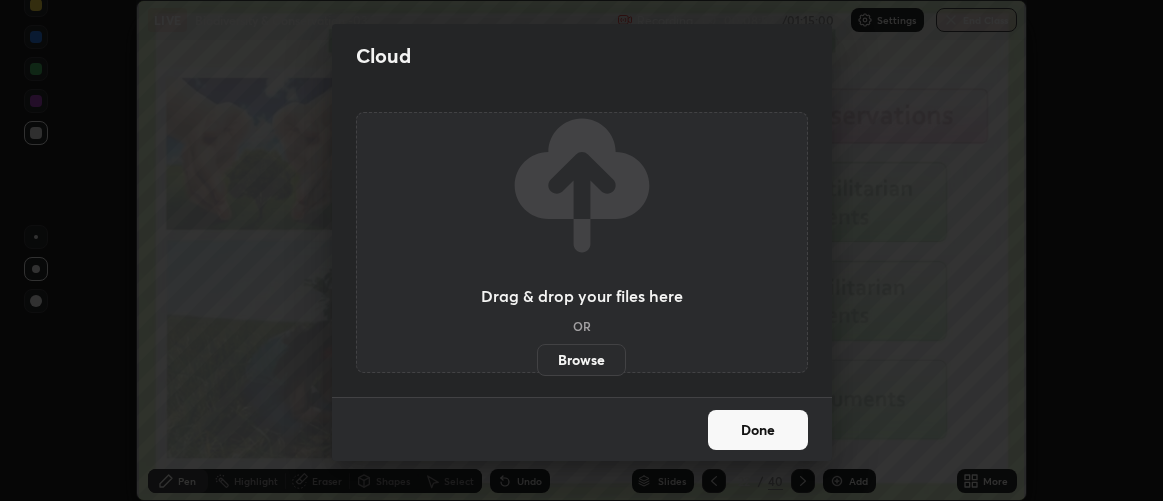 click on "Done" at bounding box center (758, 430) 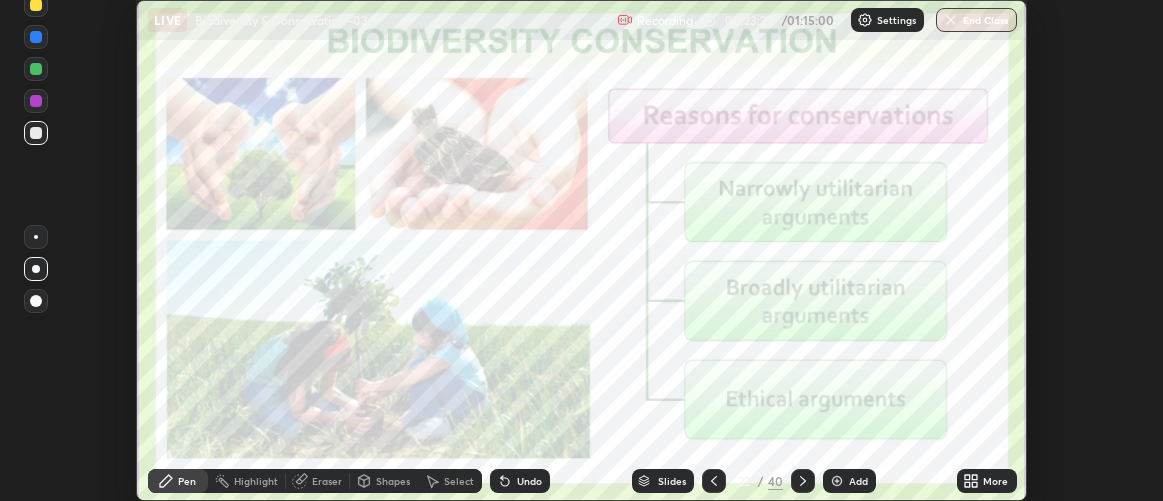 click 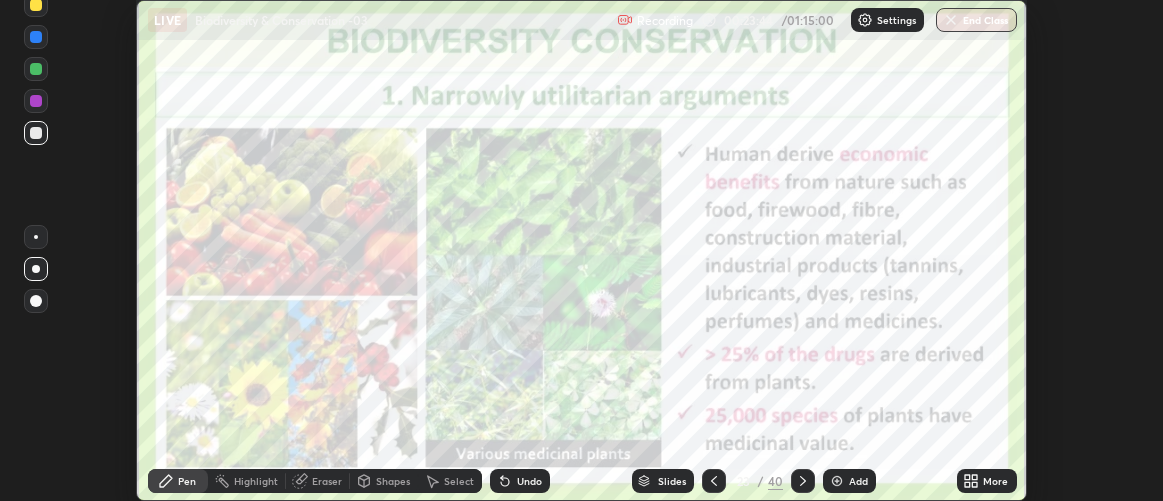 click at bounding box center (36, 101) 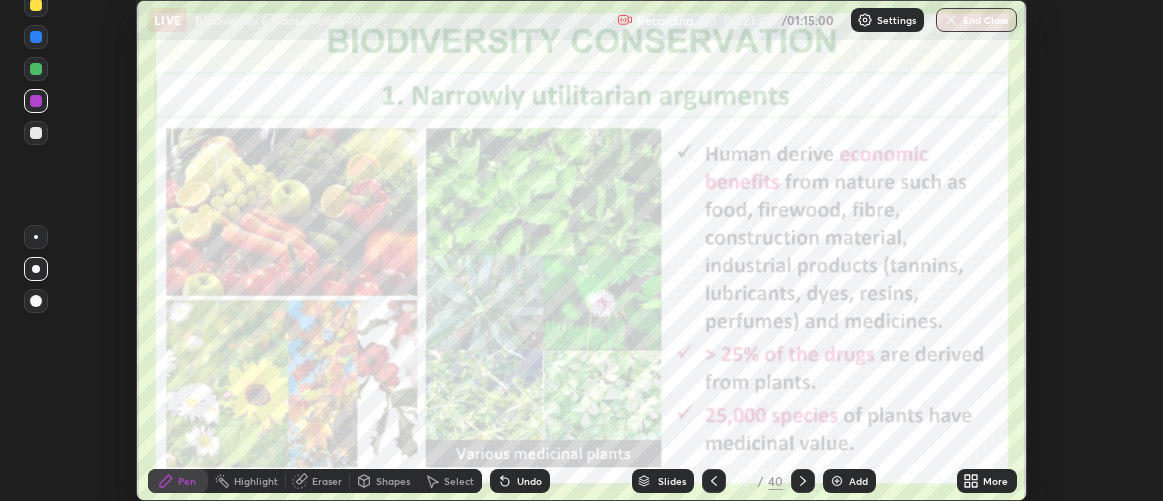 click 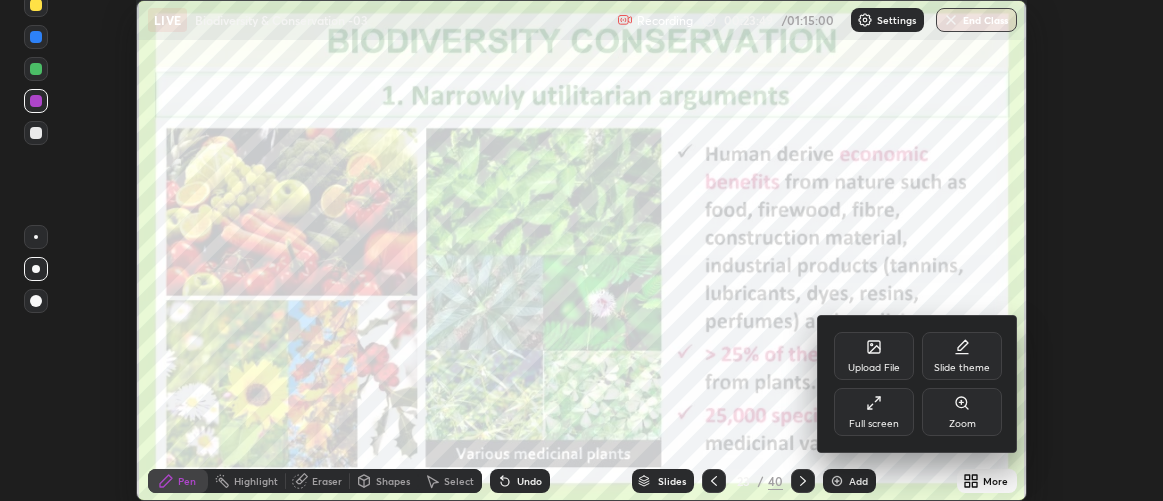 click on "Full screen" at bounding box center [874, 412] 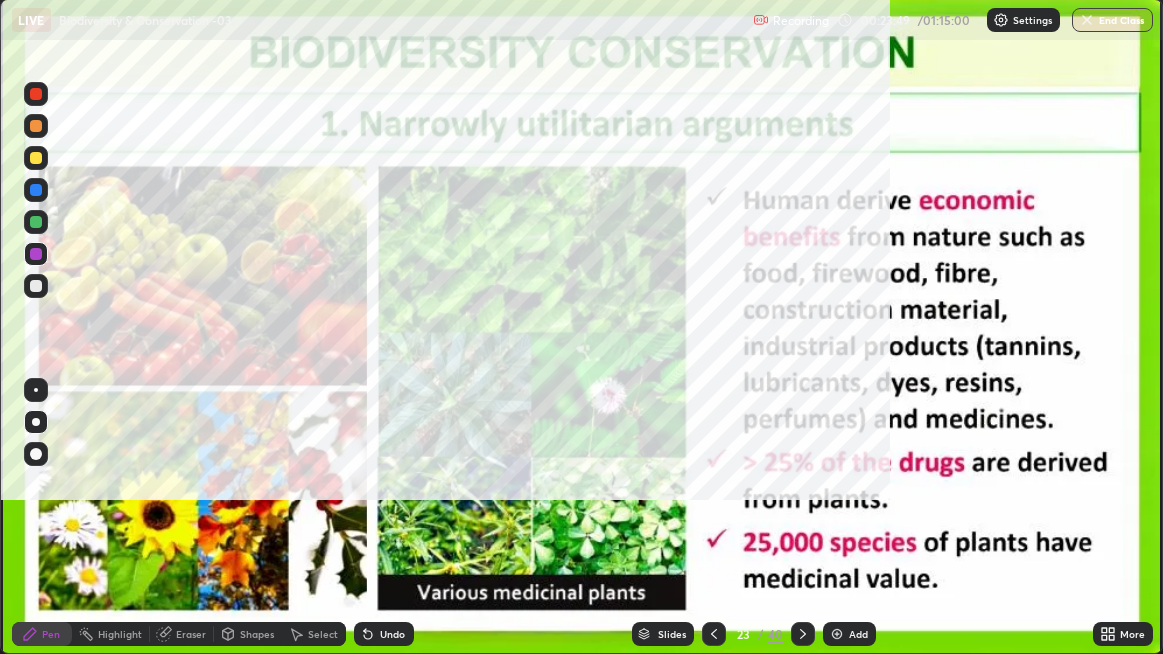 scroll, scrollTop: 99345, scrollLeft: 98836, axis: both 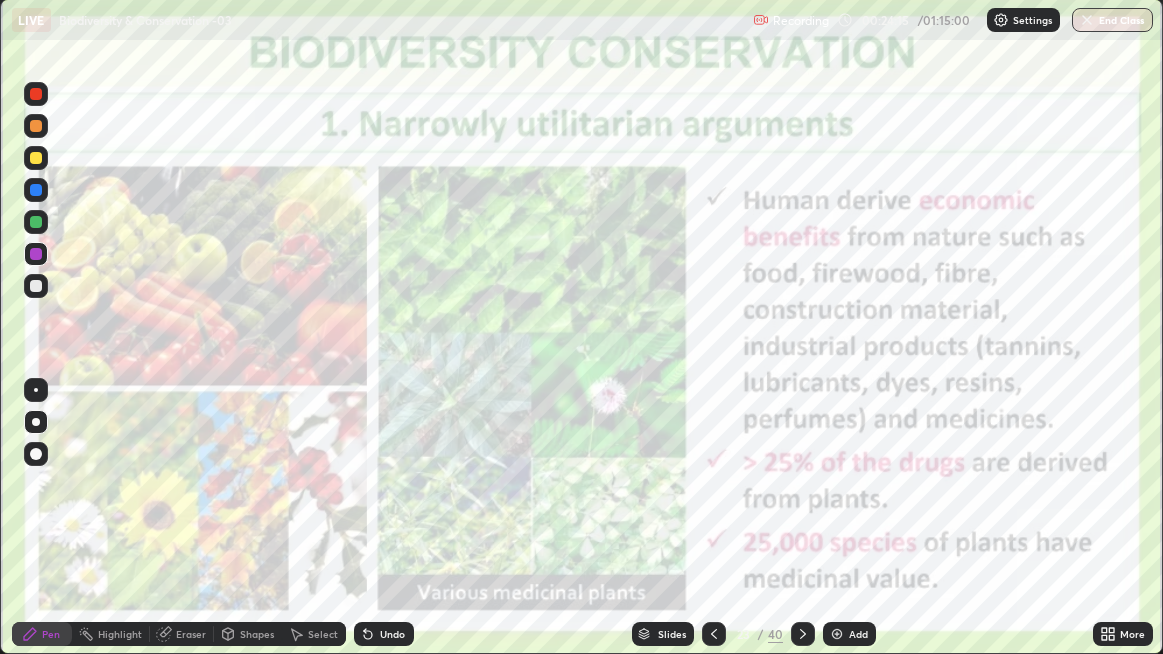 click 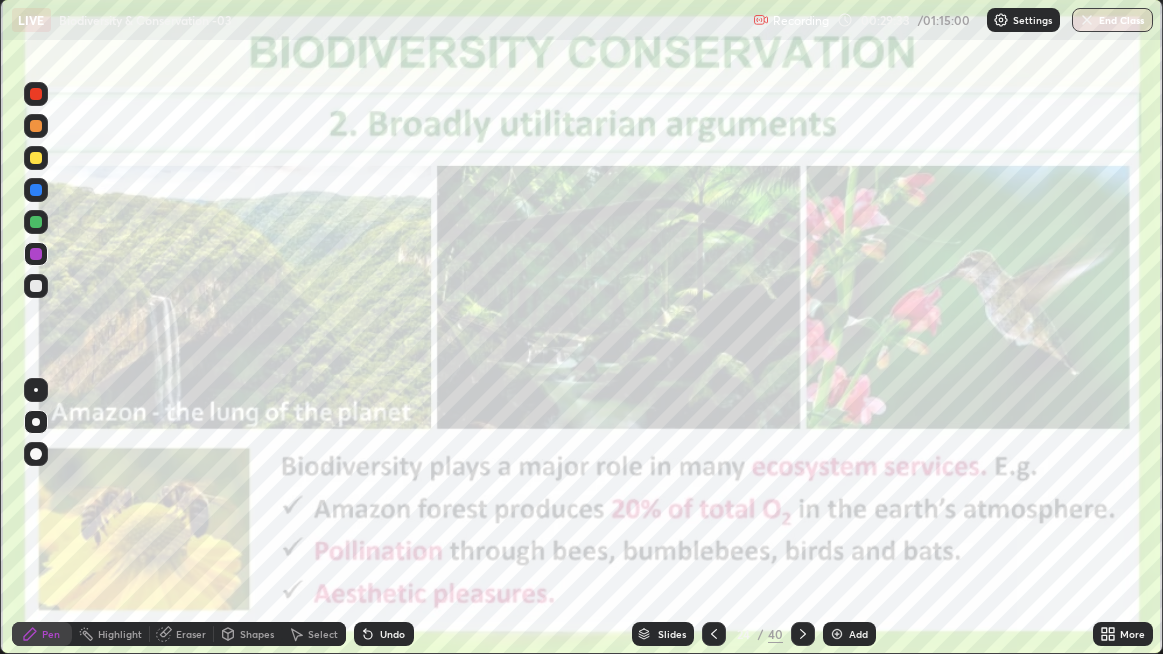 click 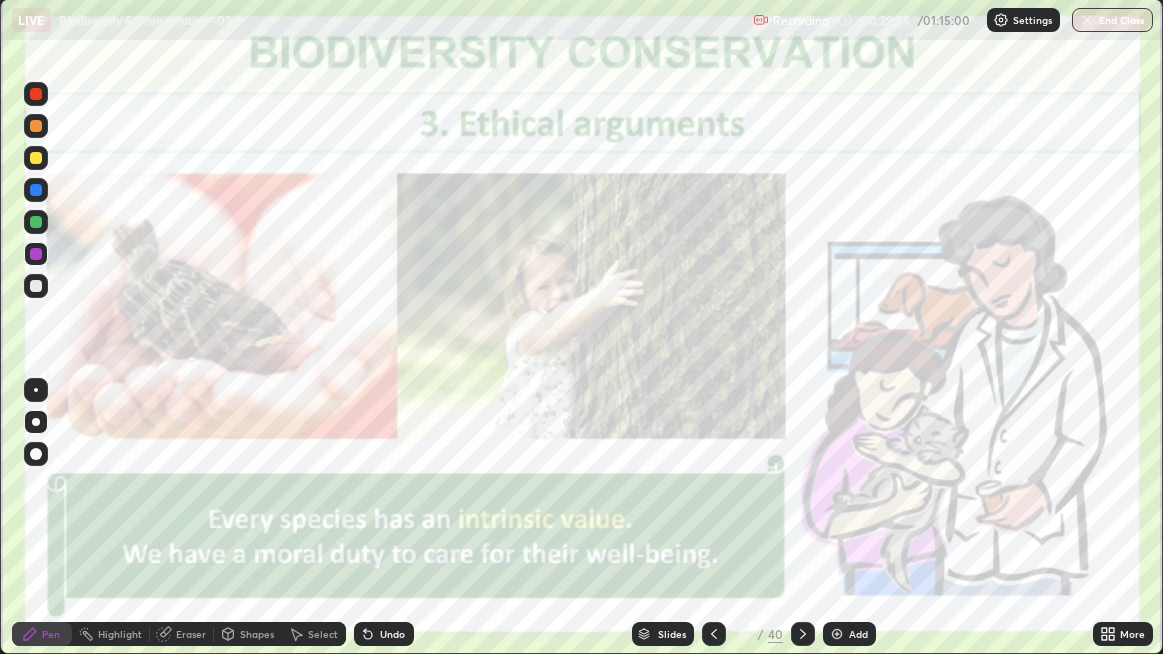 click 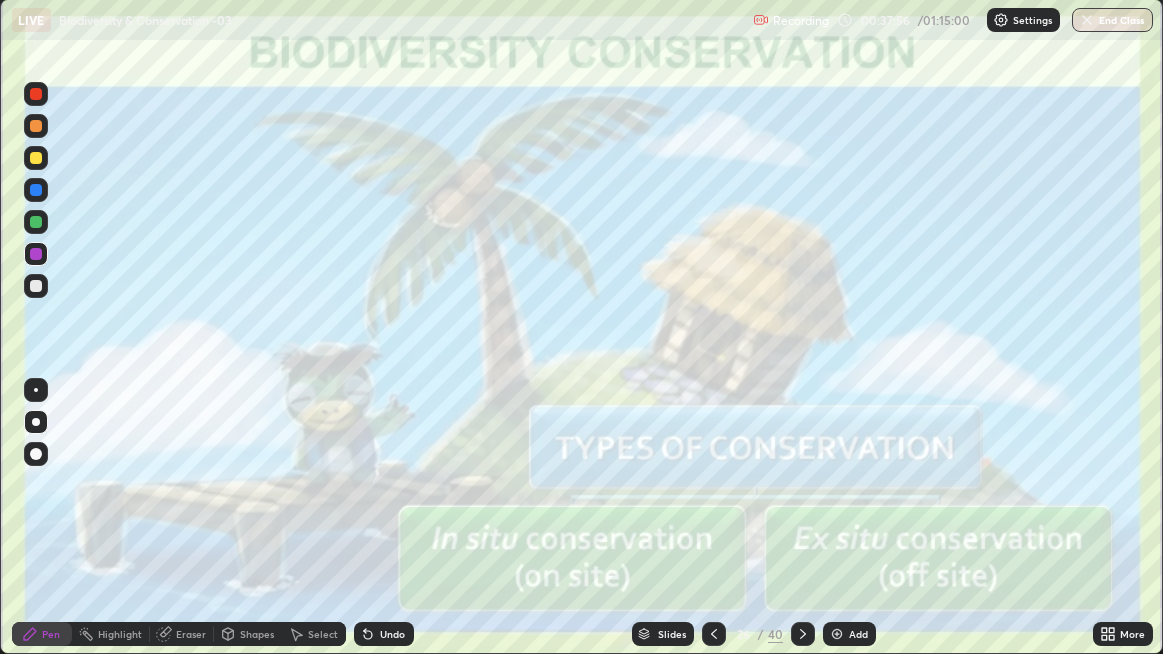 click 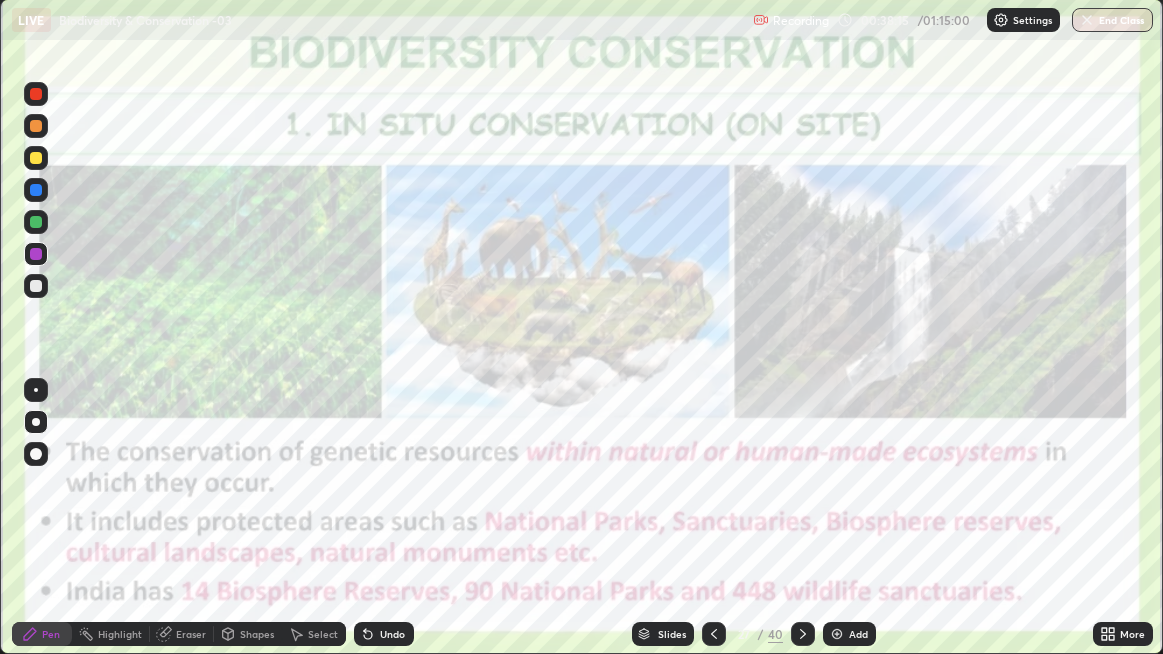 click 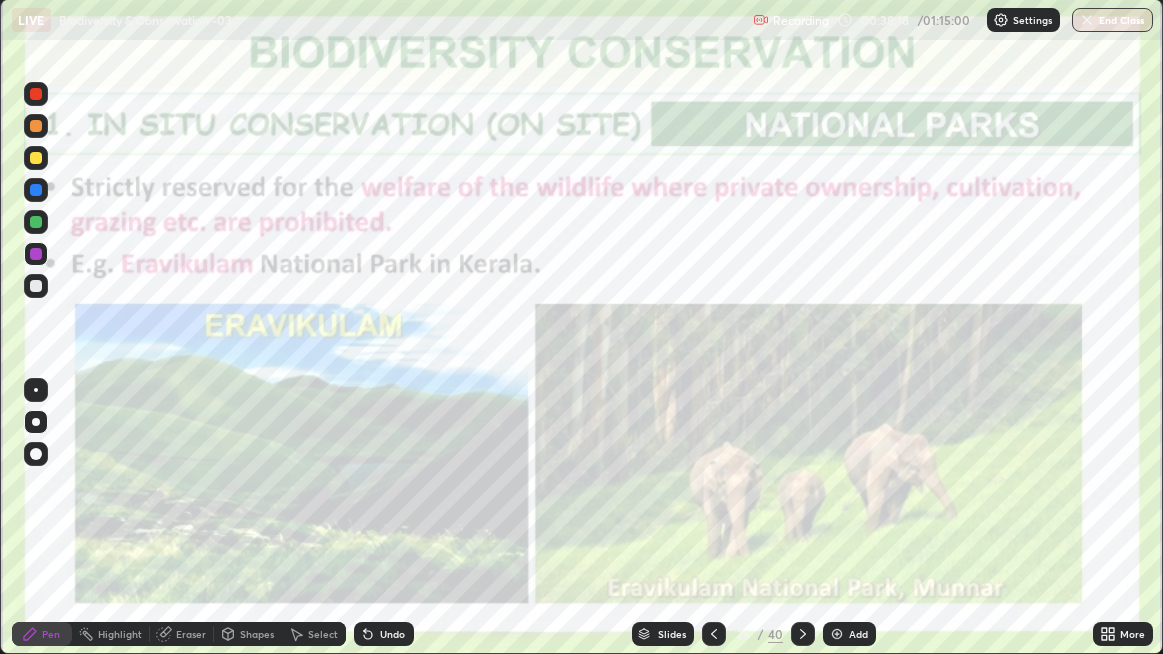 click on "Slides" at bounding box center [672, 634] 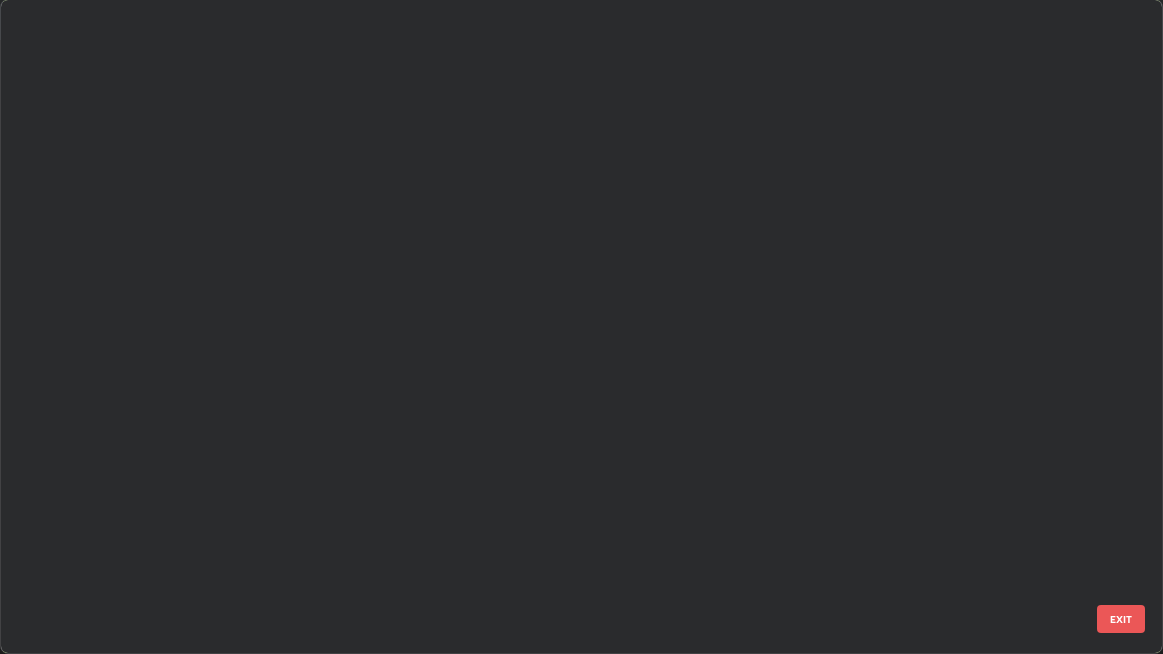 scroll, scrollTop: 1375, scrollLeft: 0, axis: vertical 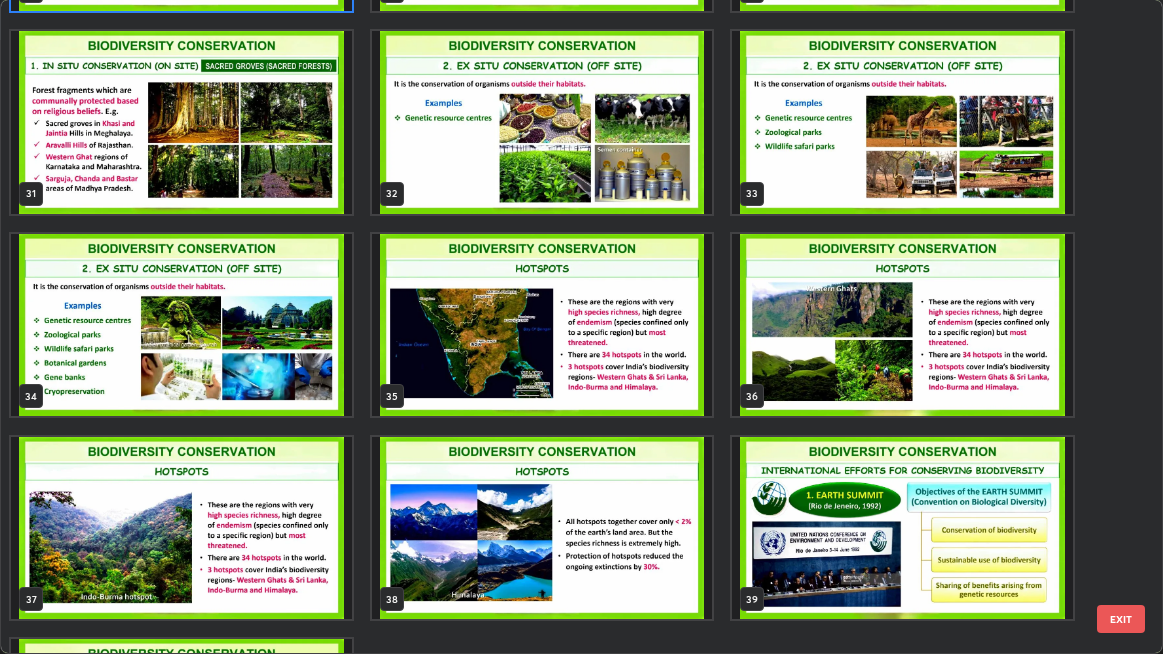 click at bounding box center (542, 325) 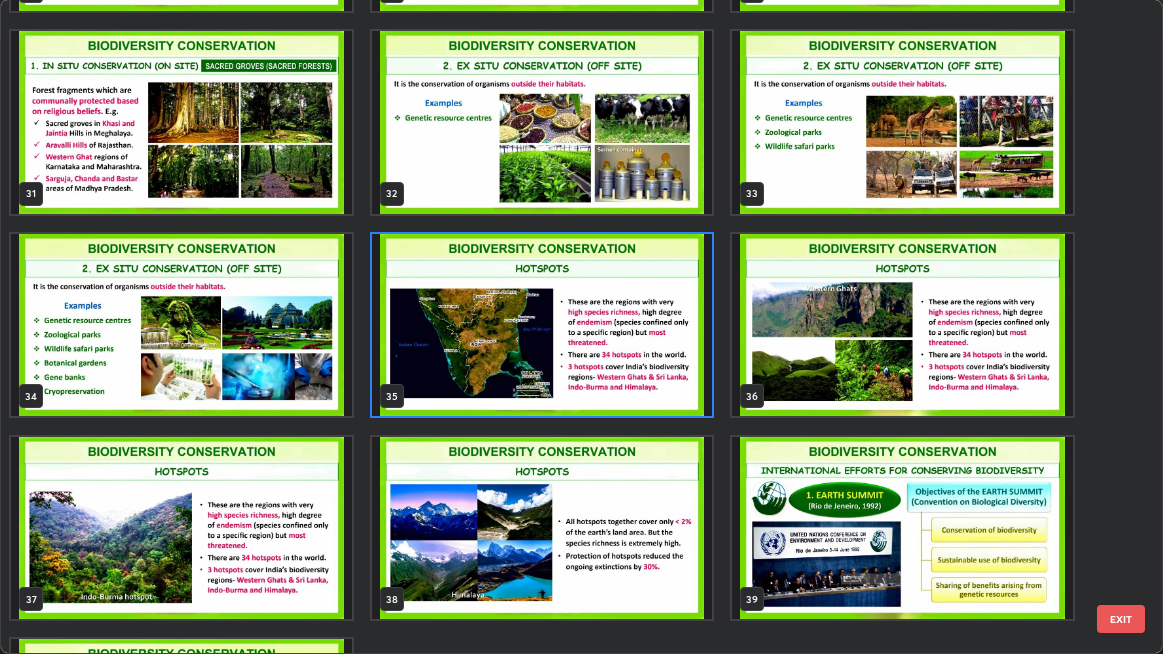 click at bounding box center [542, 325] 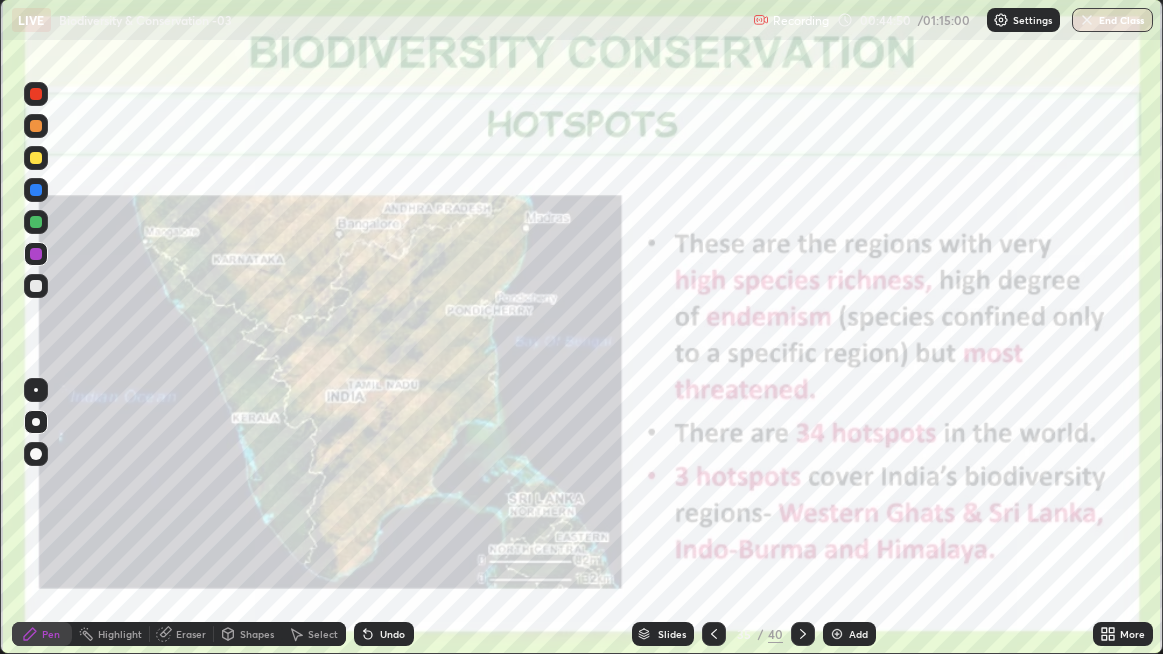 click at bounding box center [714, 634] 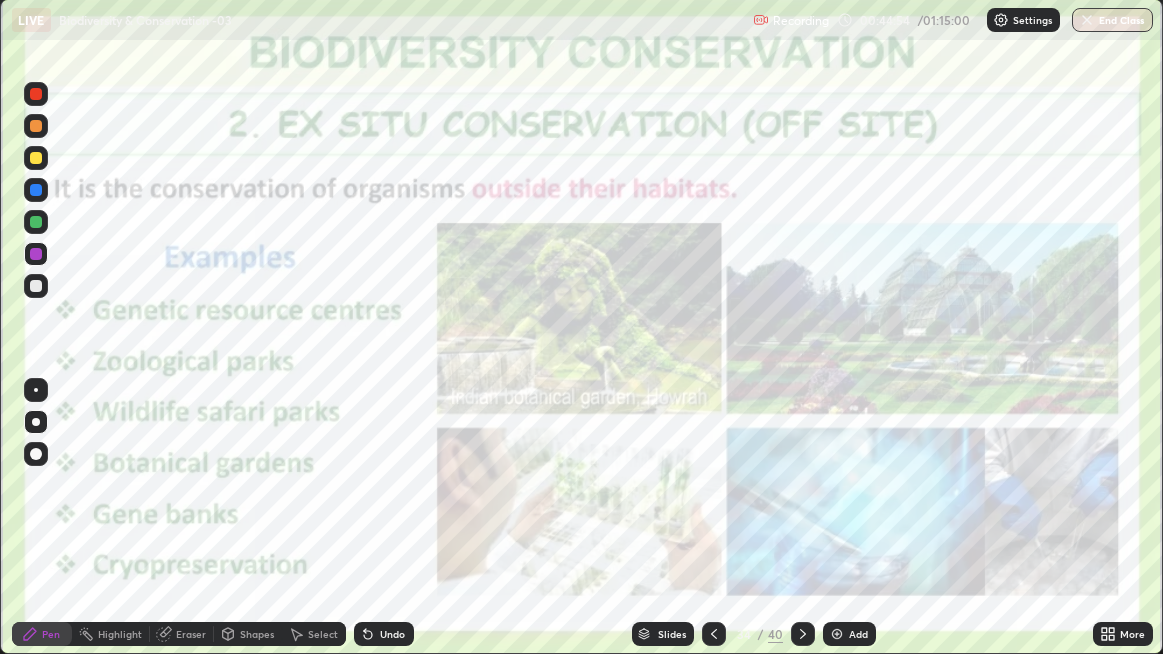 click 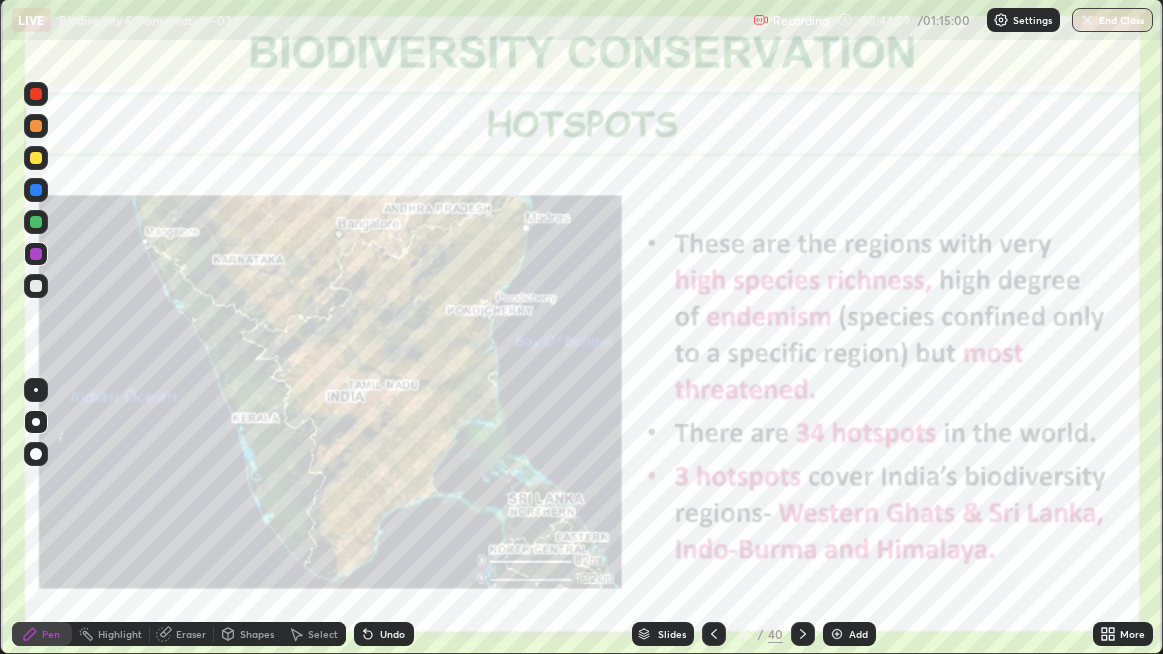 click on "Highlight" at bounding box center (120, 634) 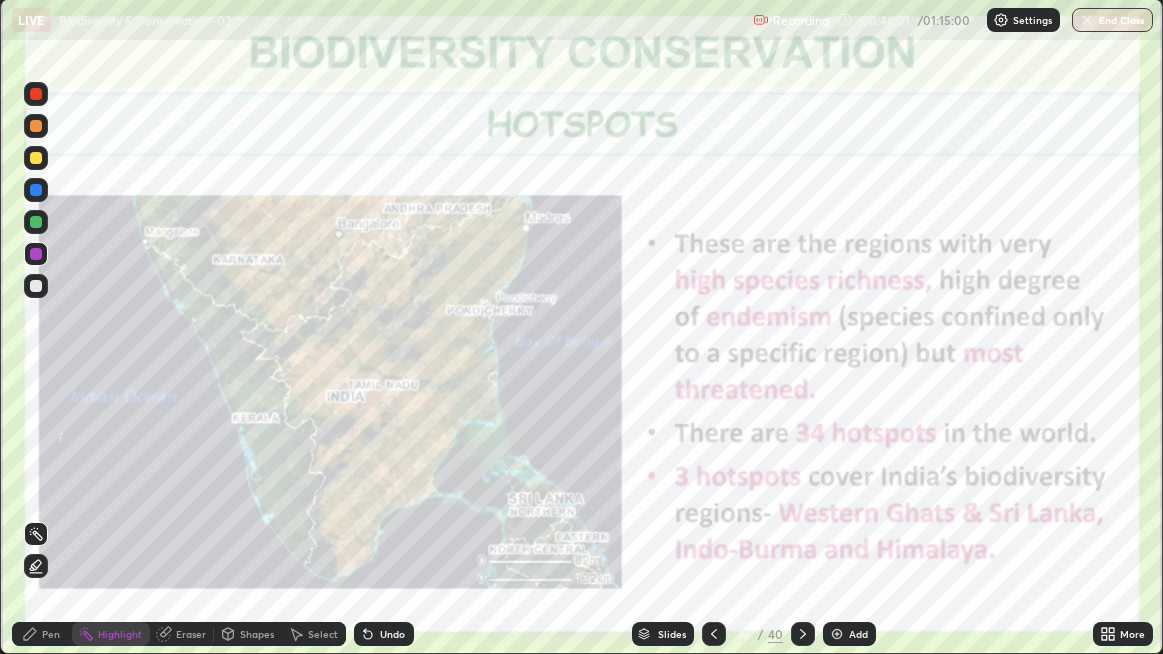 click 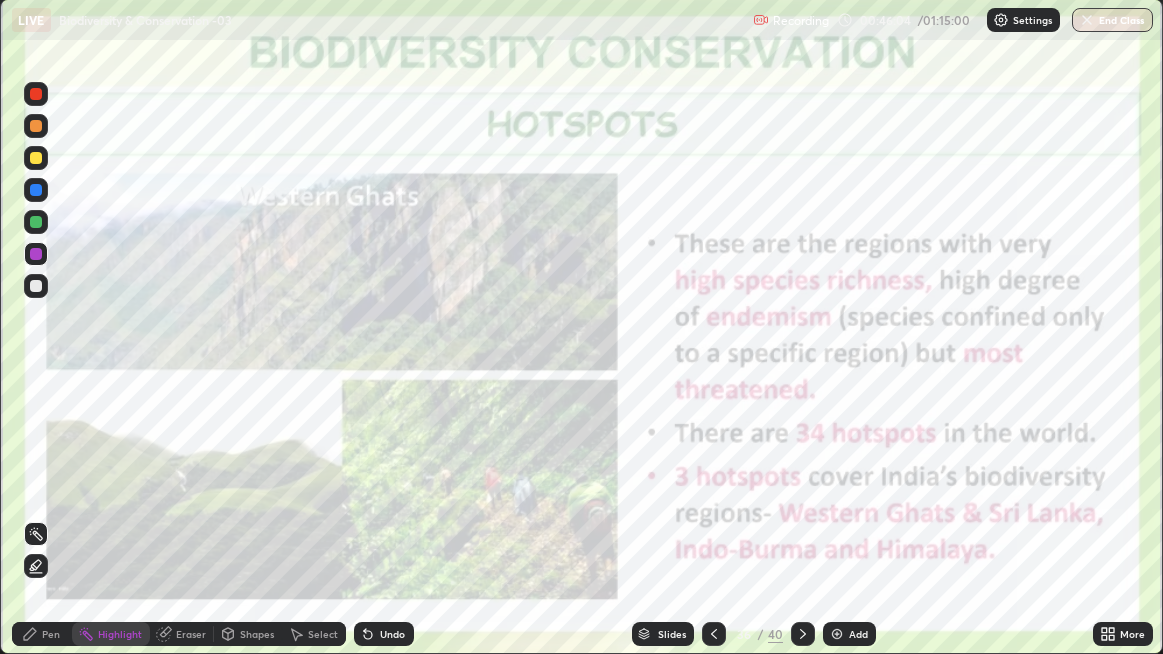 click 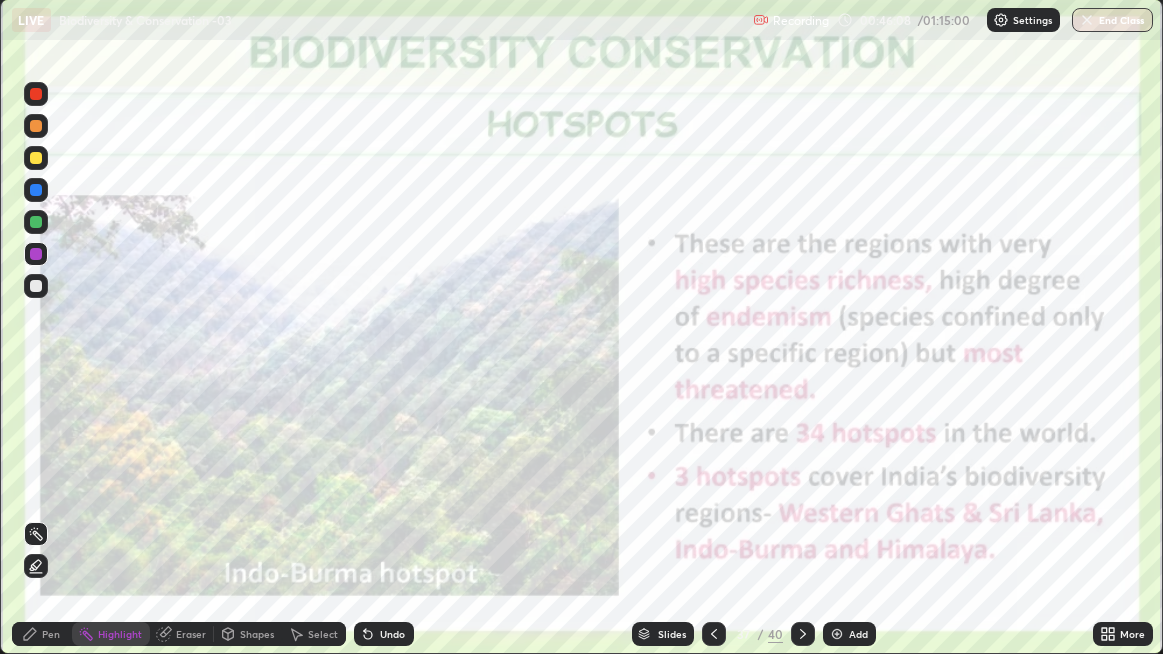 click at bounding box center (803, 634) 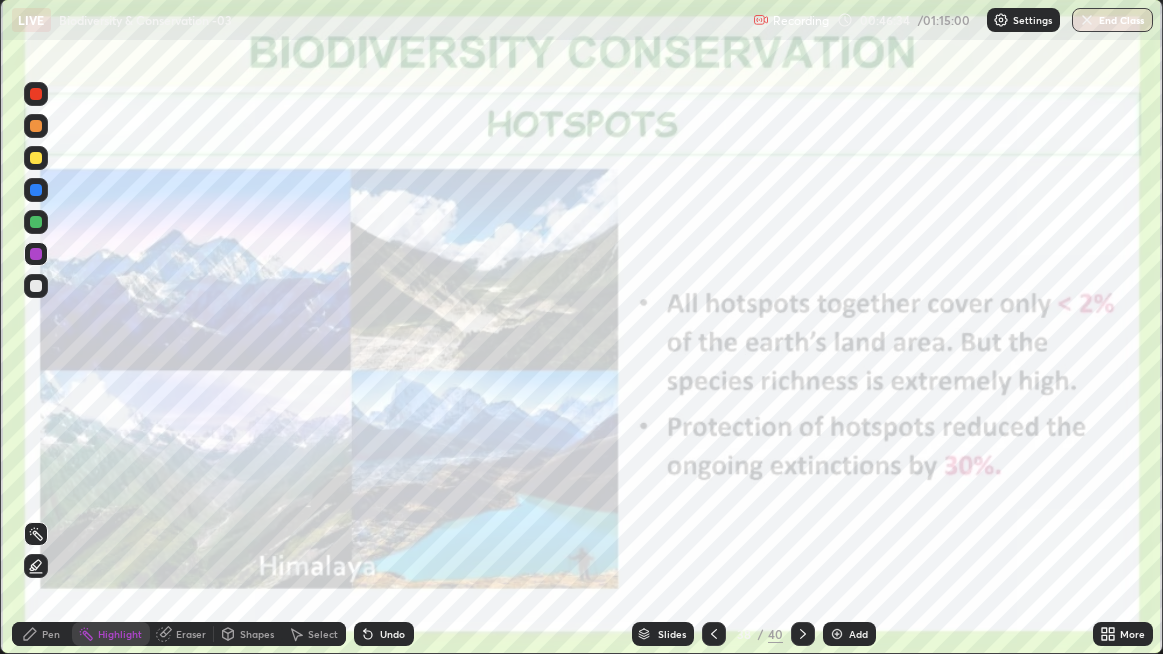 click 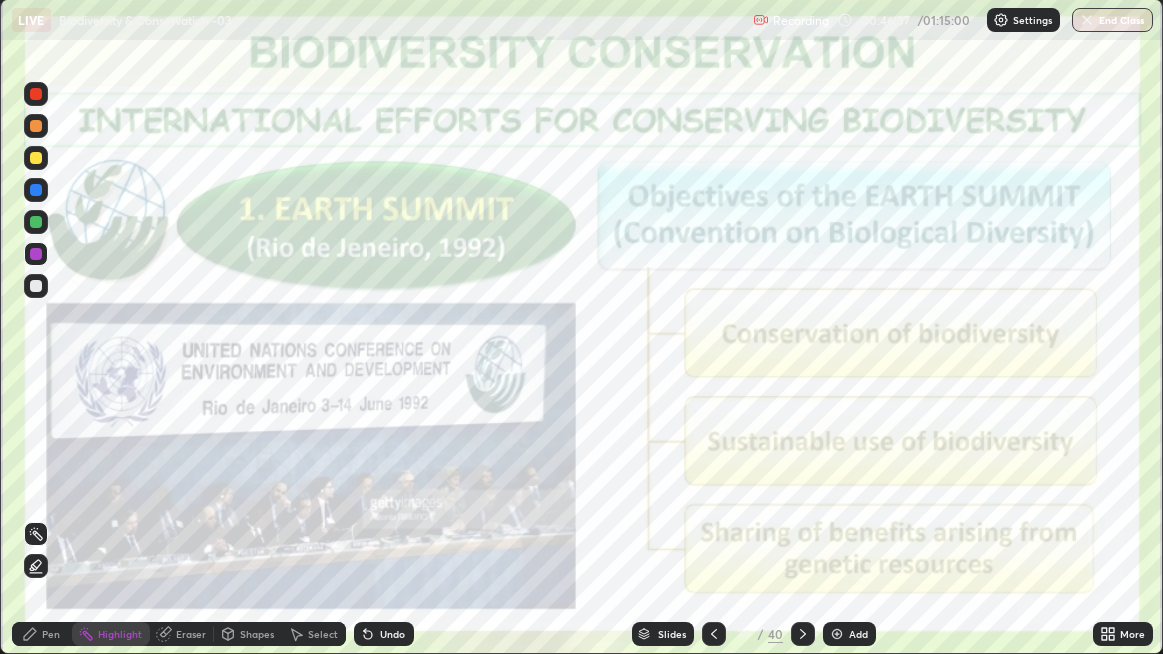 click at bounding box center (714, 634) 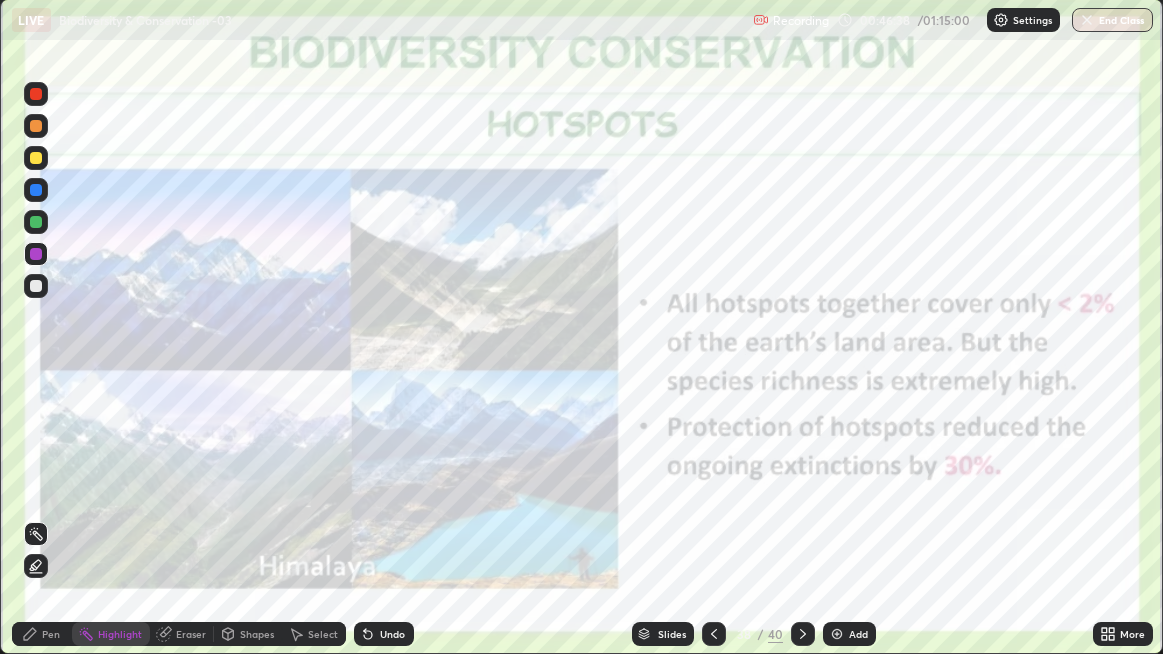 click 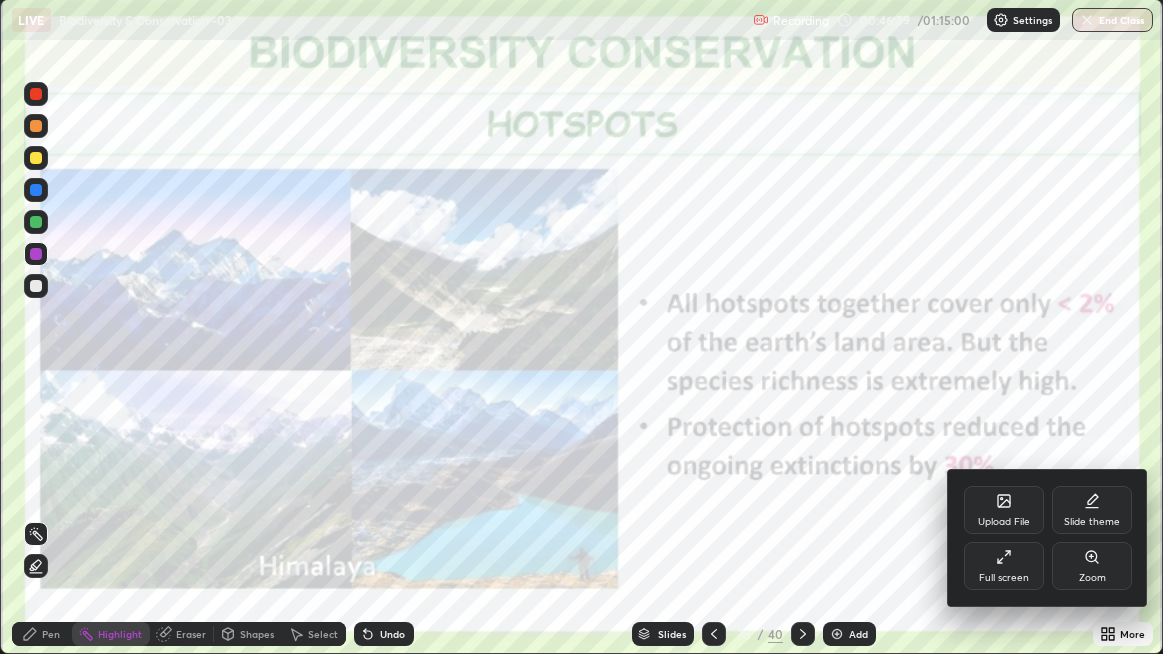 click on "Full screen" at bounding box center (1004, 566) 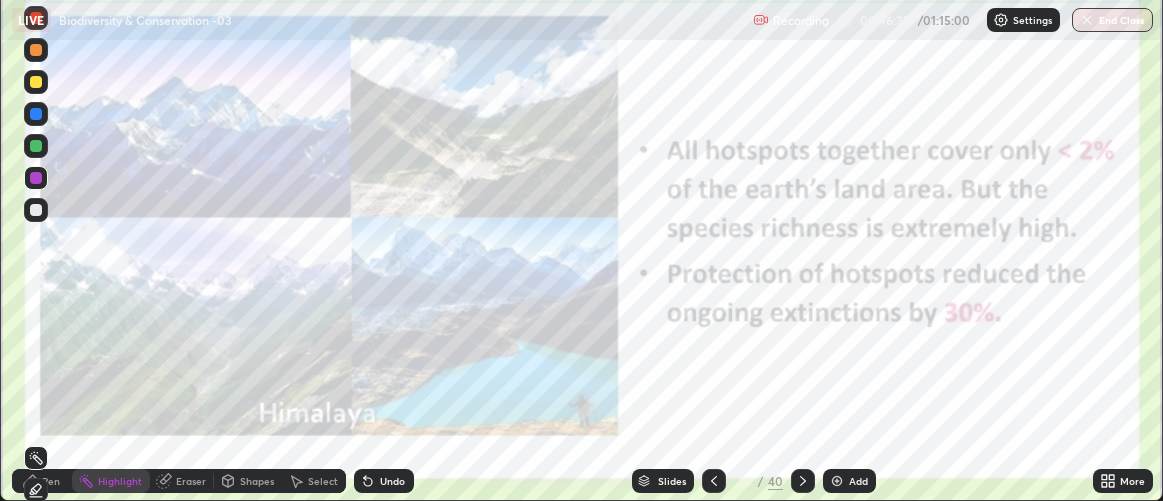 scroll, scrollTop: 500, scrollLeft: 1163, axis: both 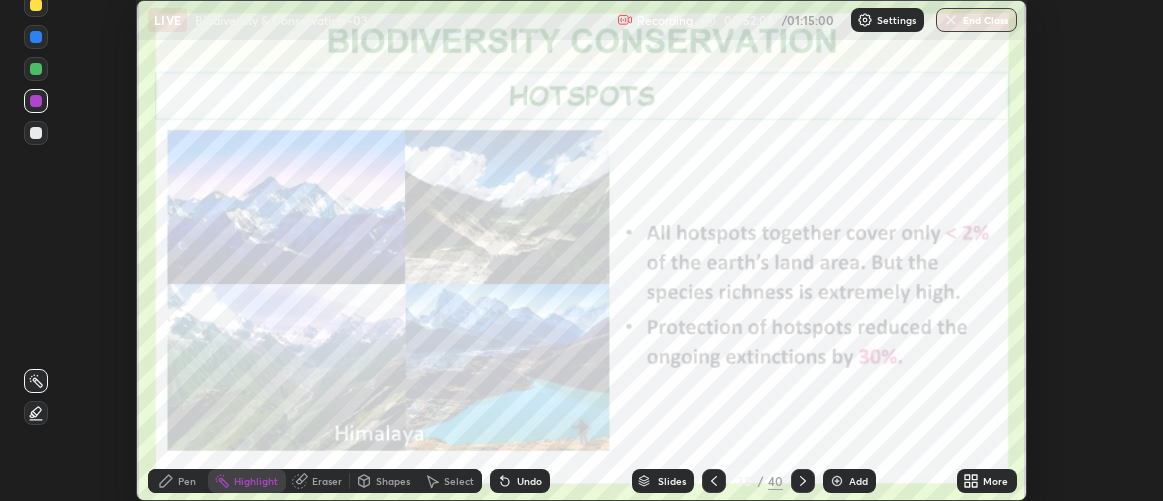 click on "Slides" at bounding box center (672, 481) 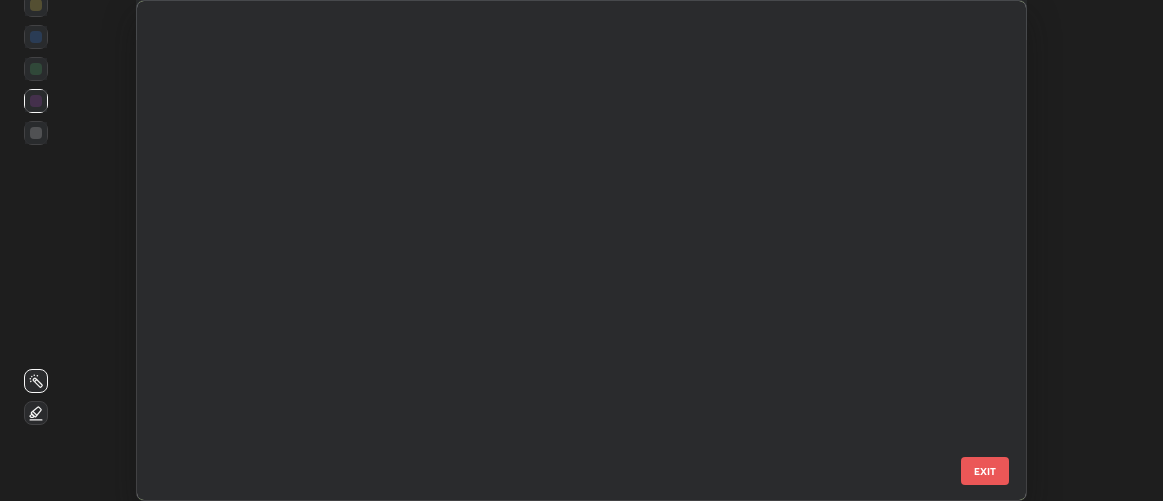 scroll, scrollTop: 1473, scrollLeft: 0, axis: vertical 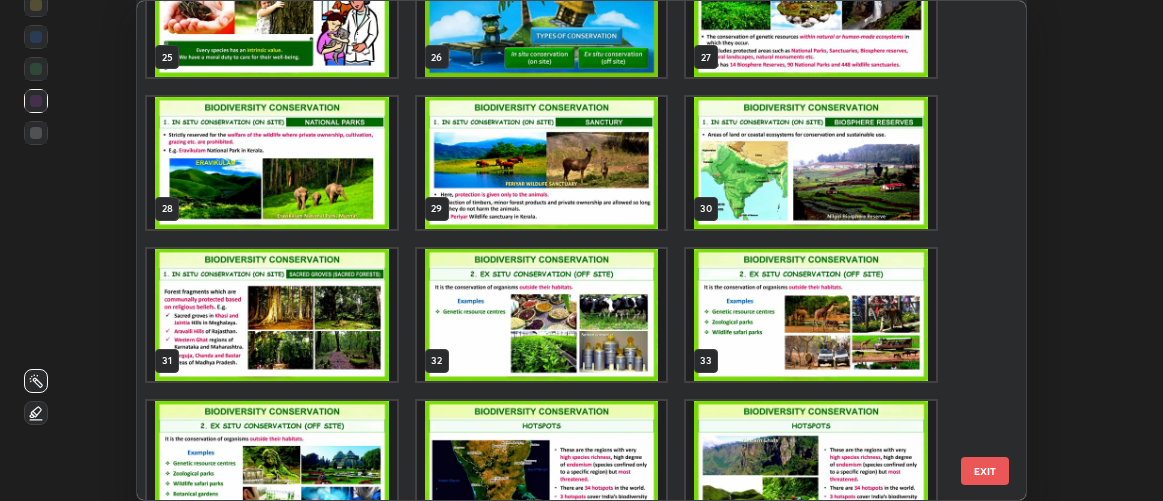 click at bounding box center (812, 163) 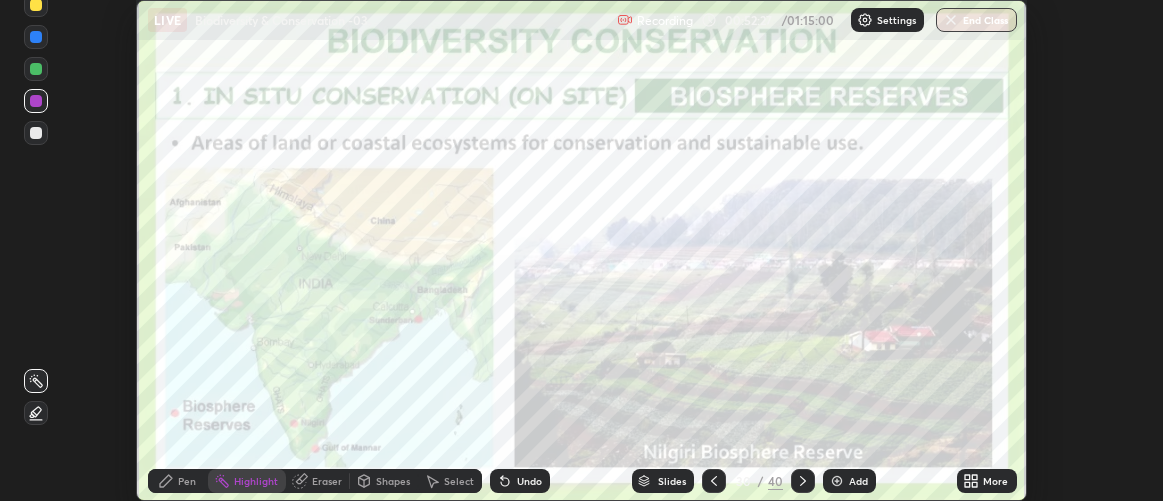 click 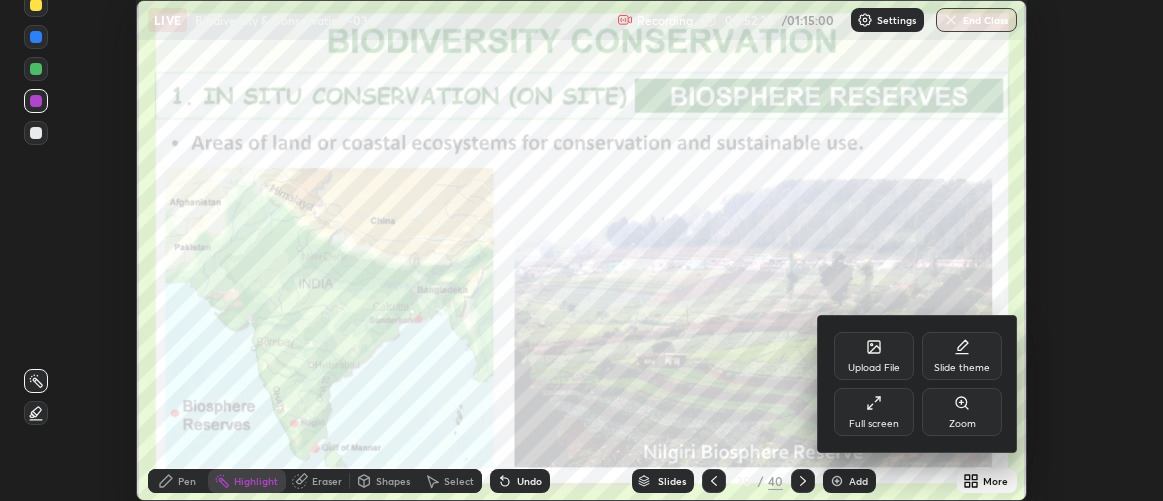 click 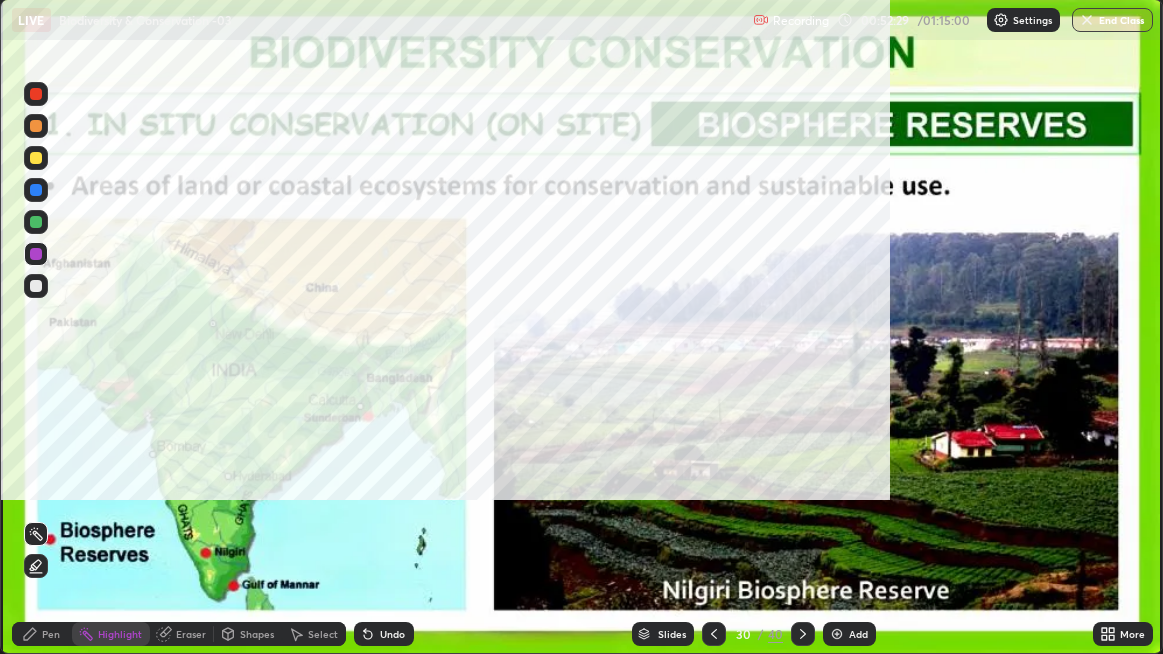 scroll, scrollTop: 99345, scrollLeft: 98836, axis: both 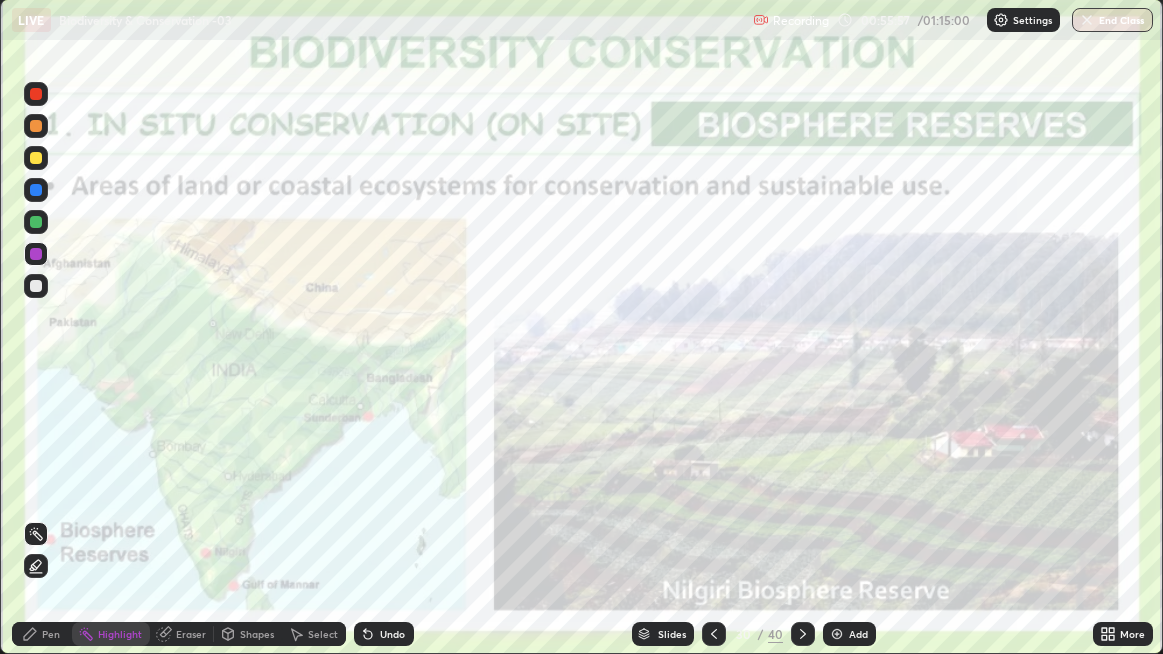 click 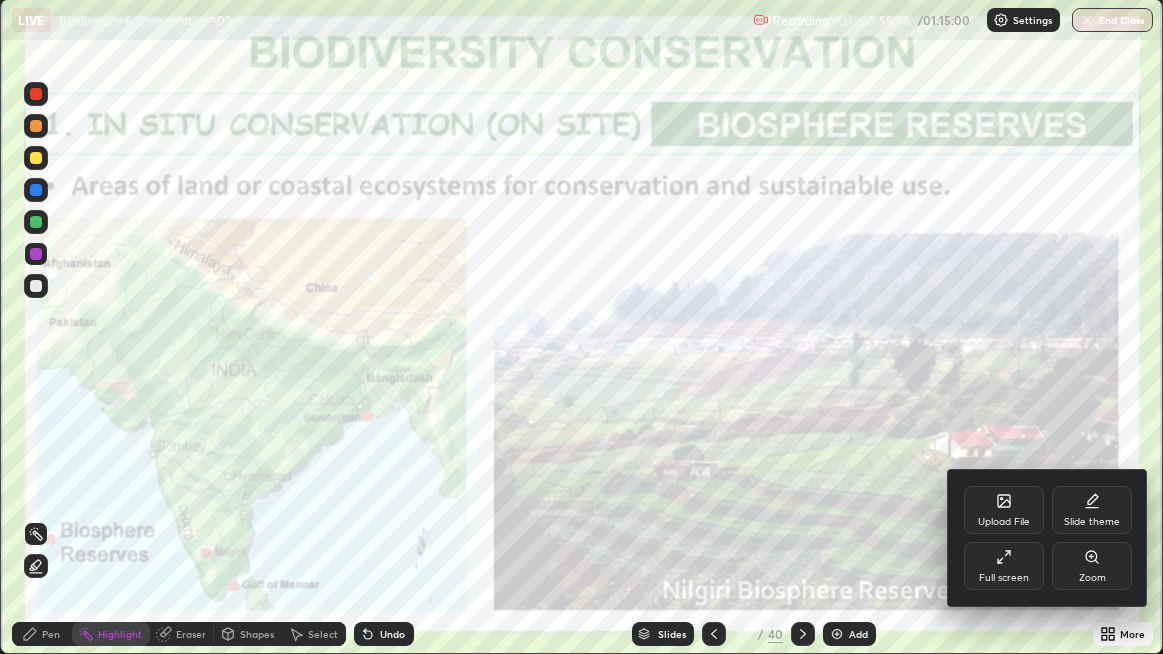 click at bounding box center (581, 327) 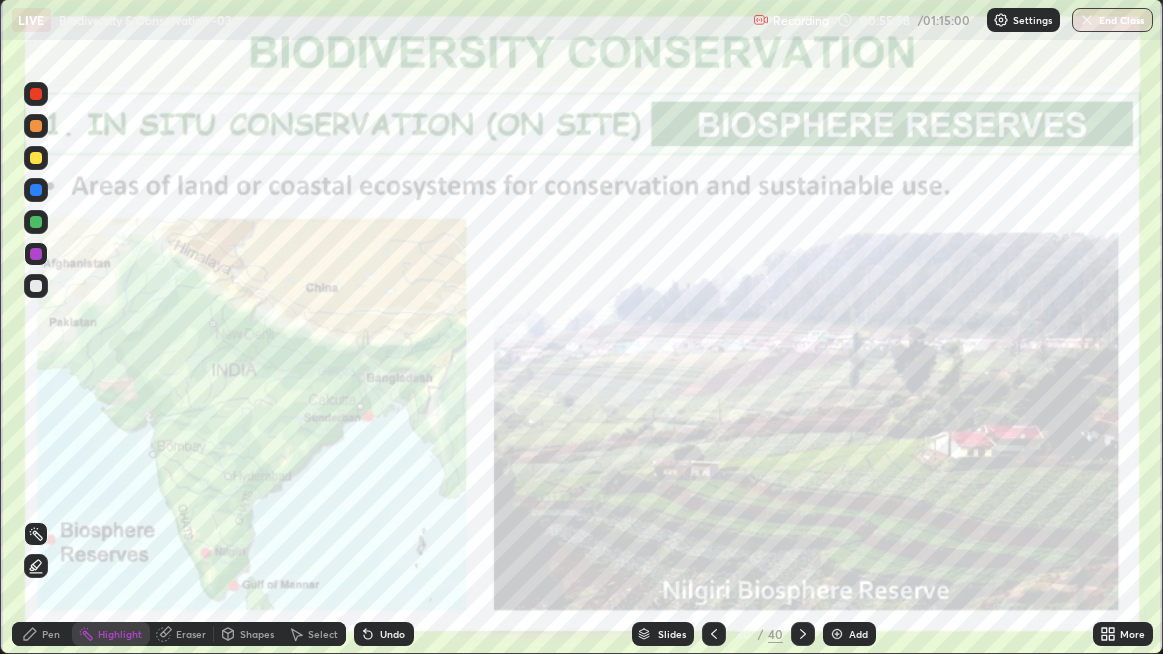 click on "Add" at bounding box center [849, 634] 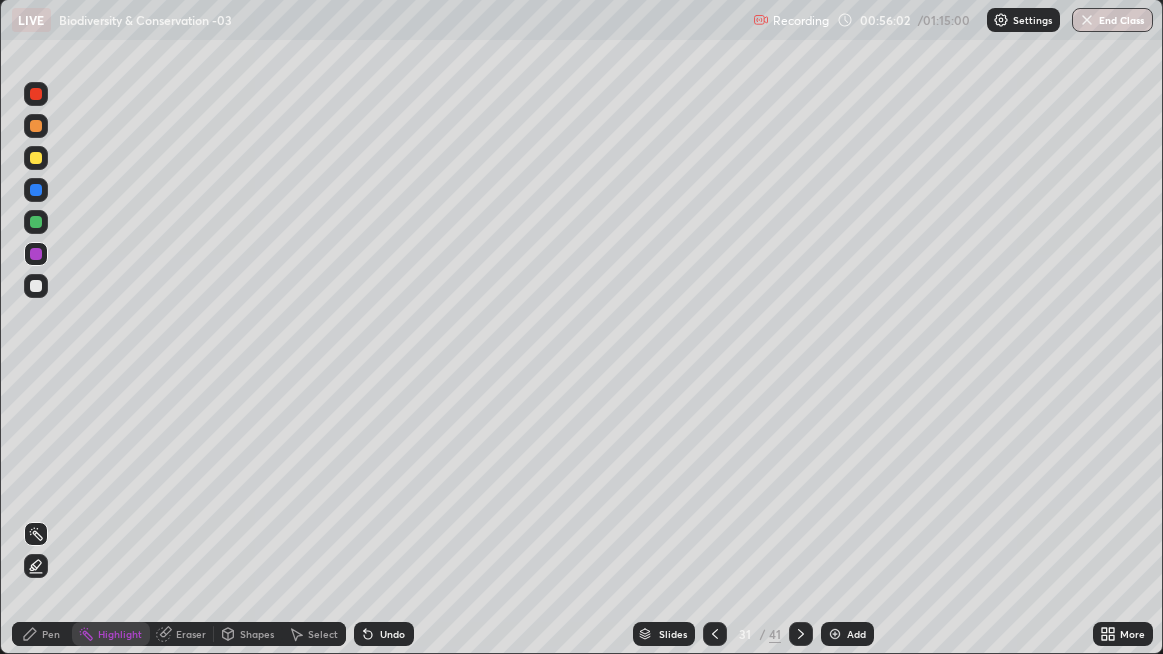 click 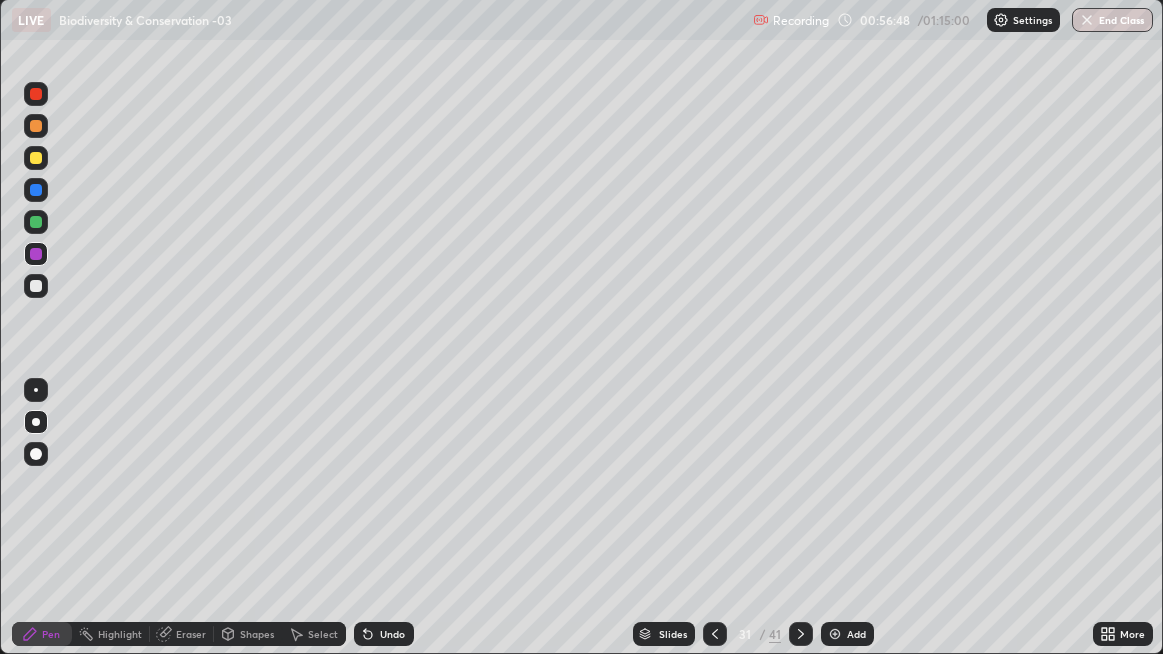 click on "Undo" at bounding box center [384, 634] 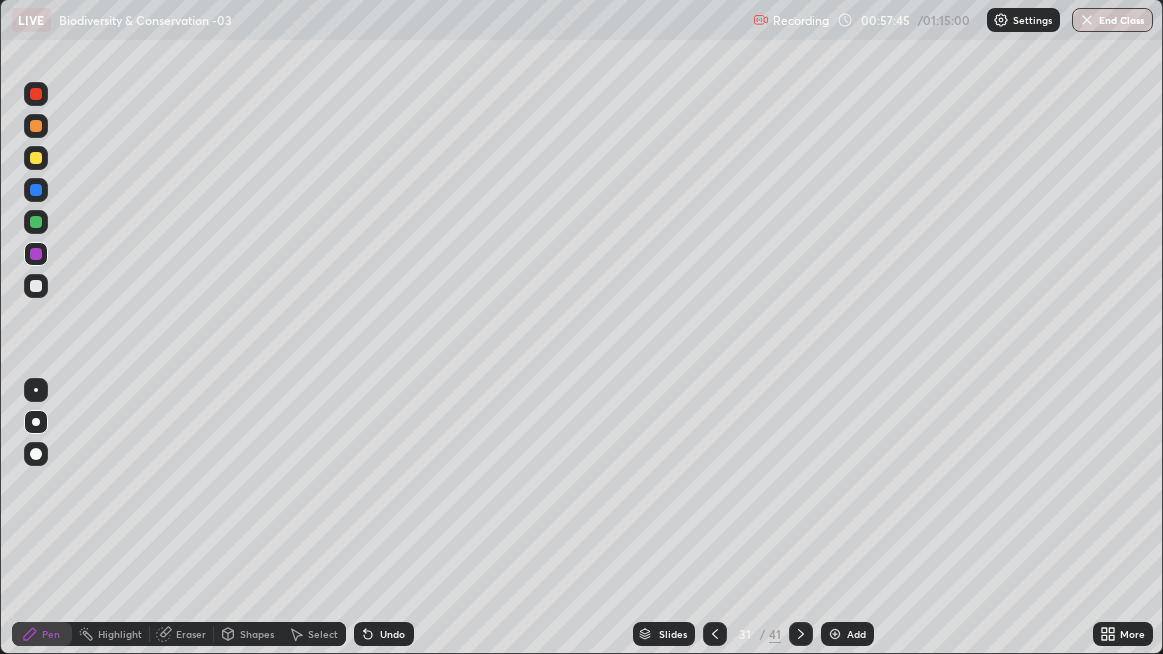 click 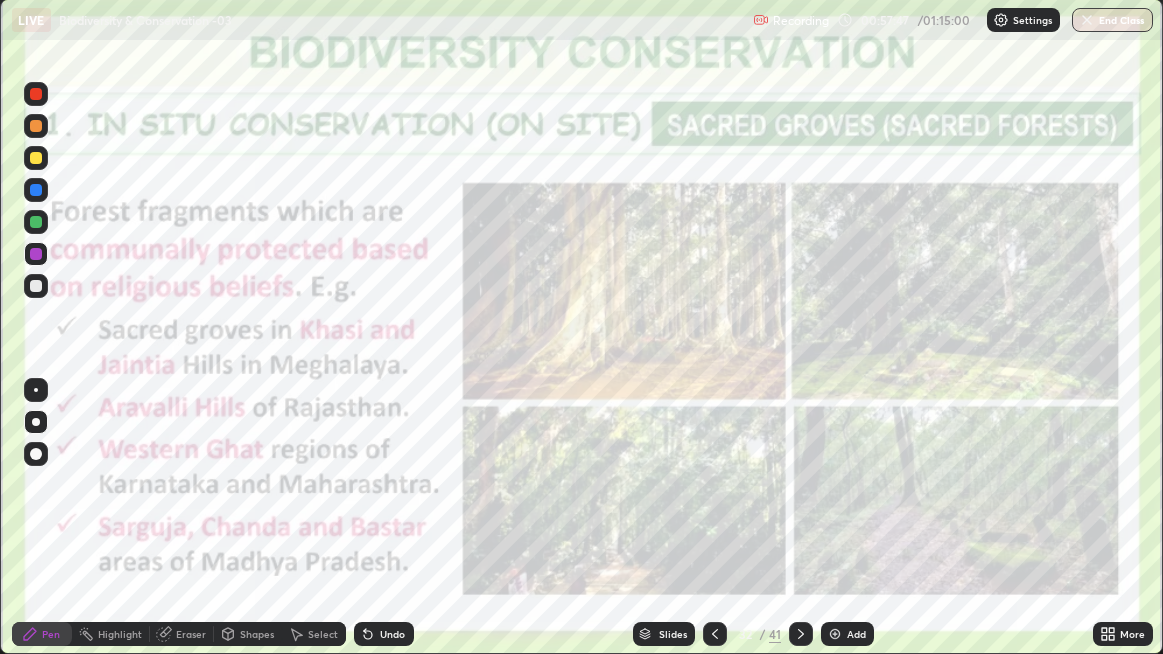 click on "Add" at bounding box center [847, 634] 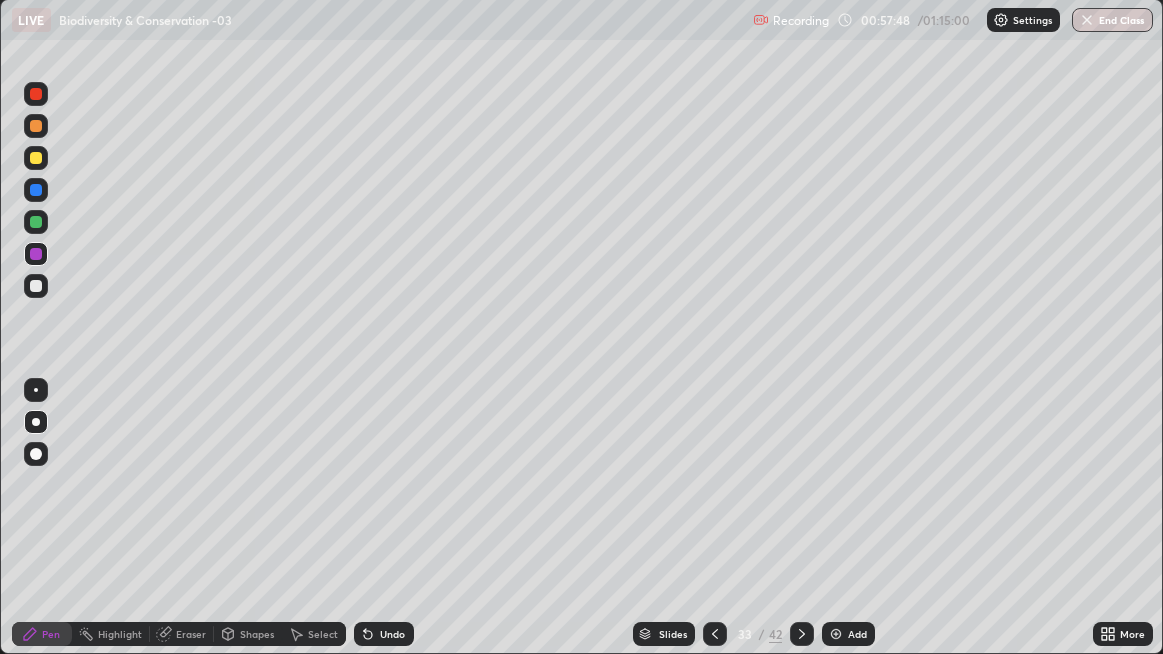 click 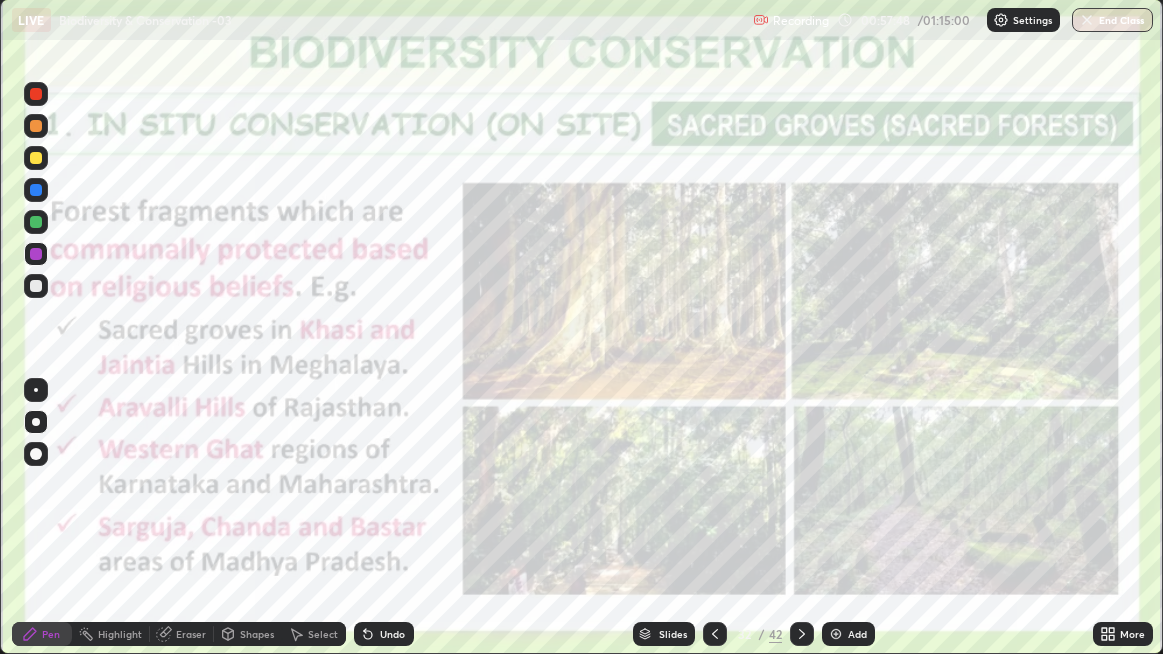 click 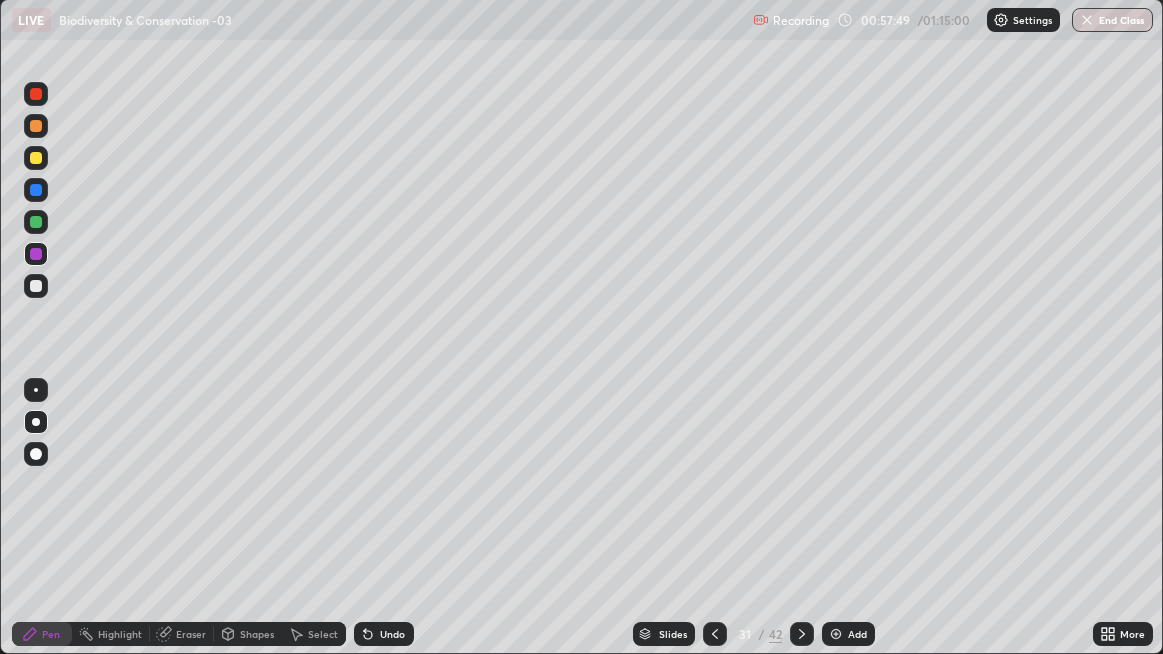 click at bounding box center [715, 634] 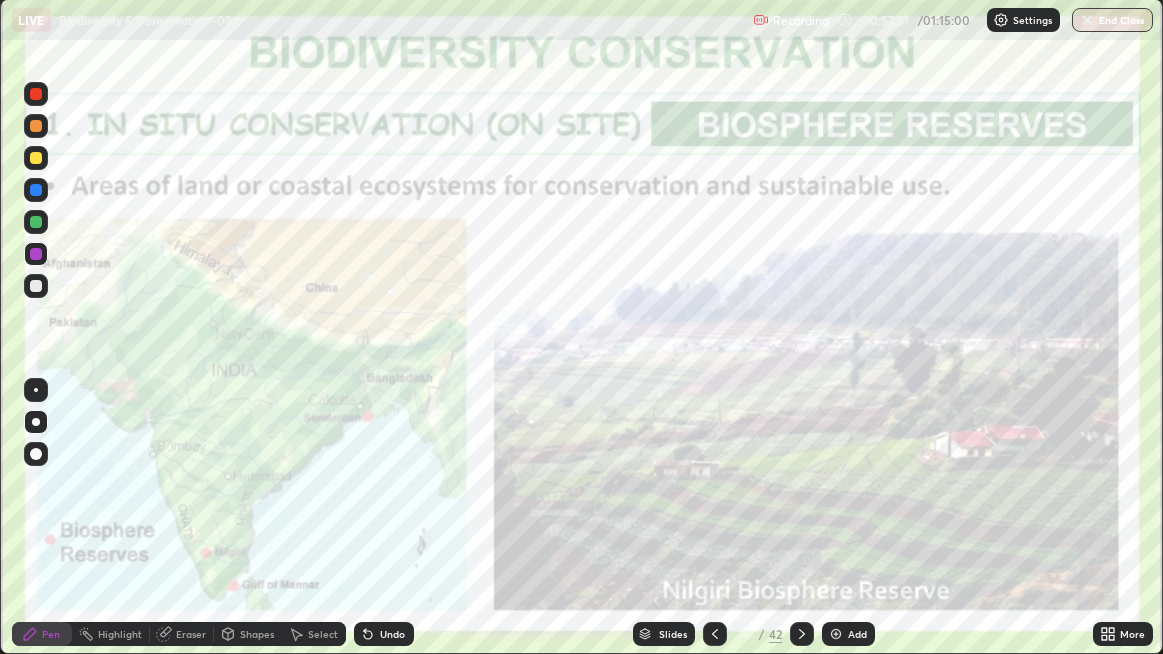 click at bounding box center [715, 634] 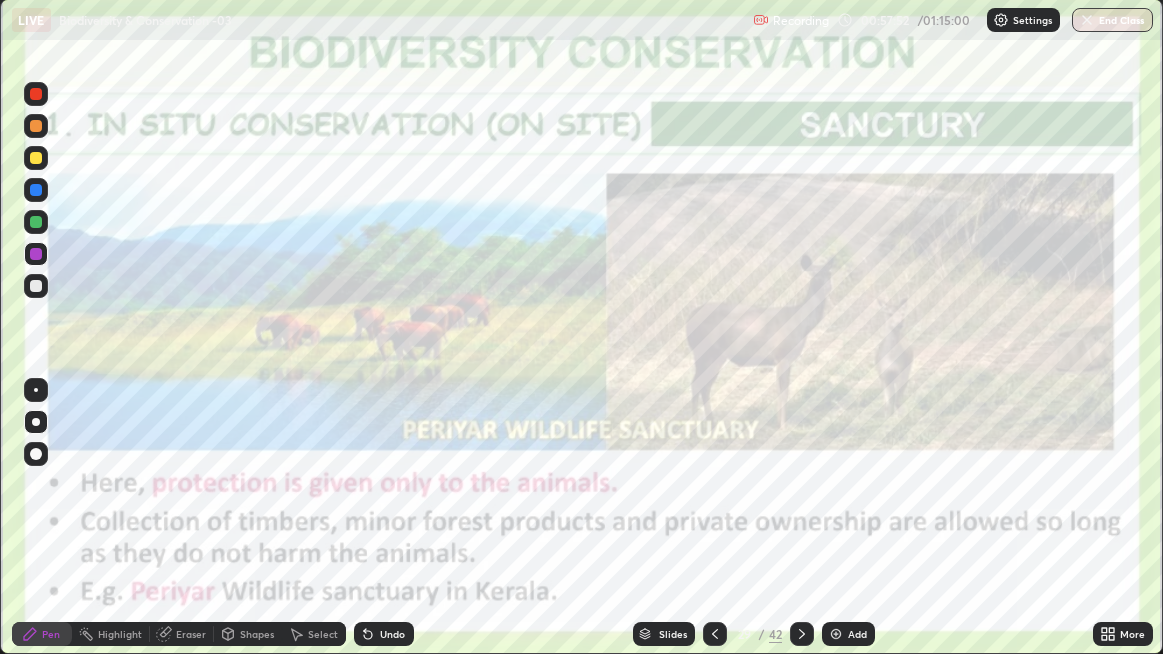 click at bounding box center [715, 634] 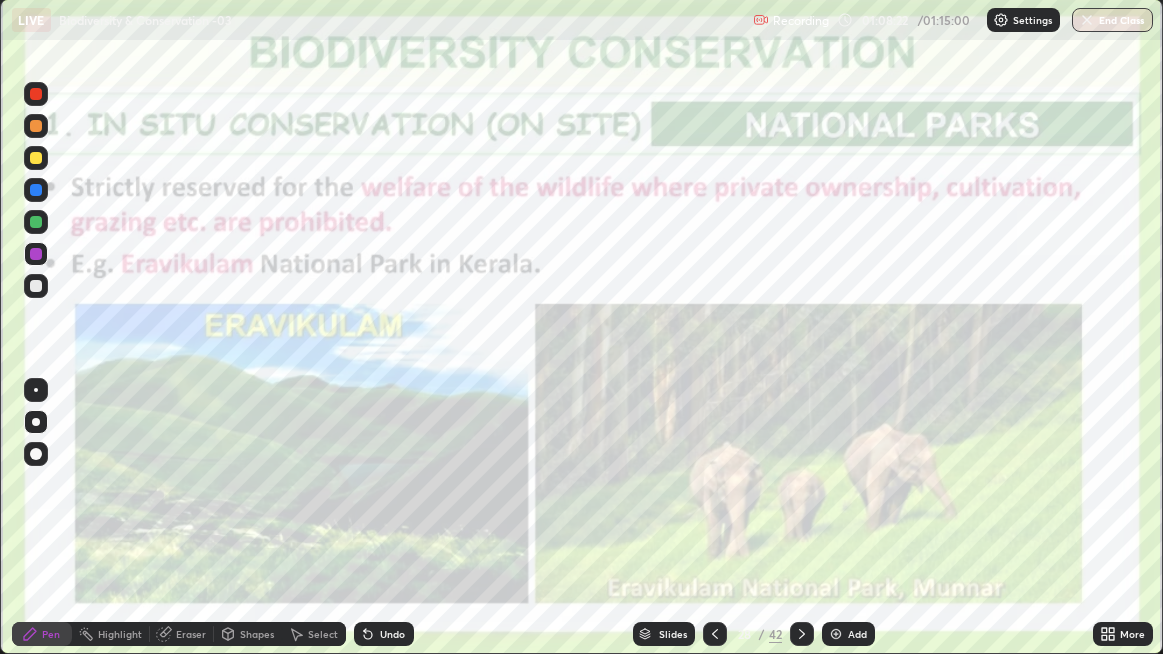 click 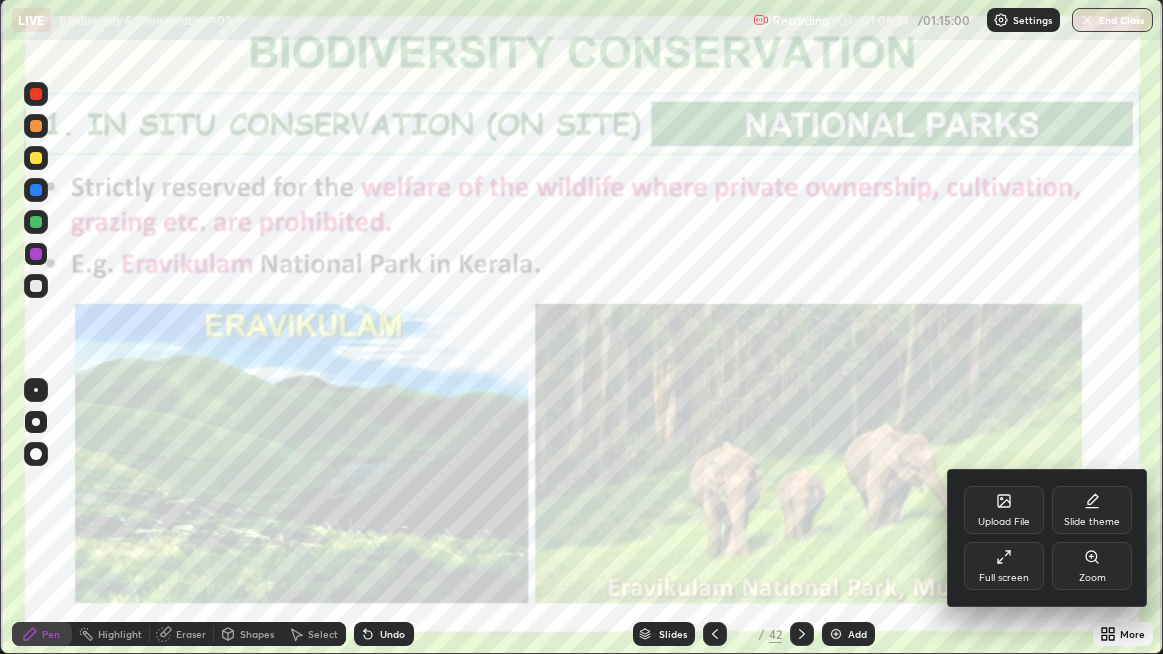 click at bounding box center [581, 327] 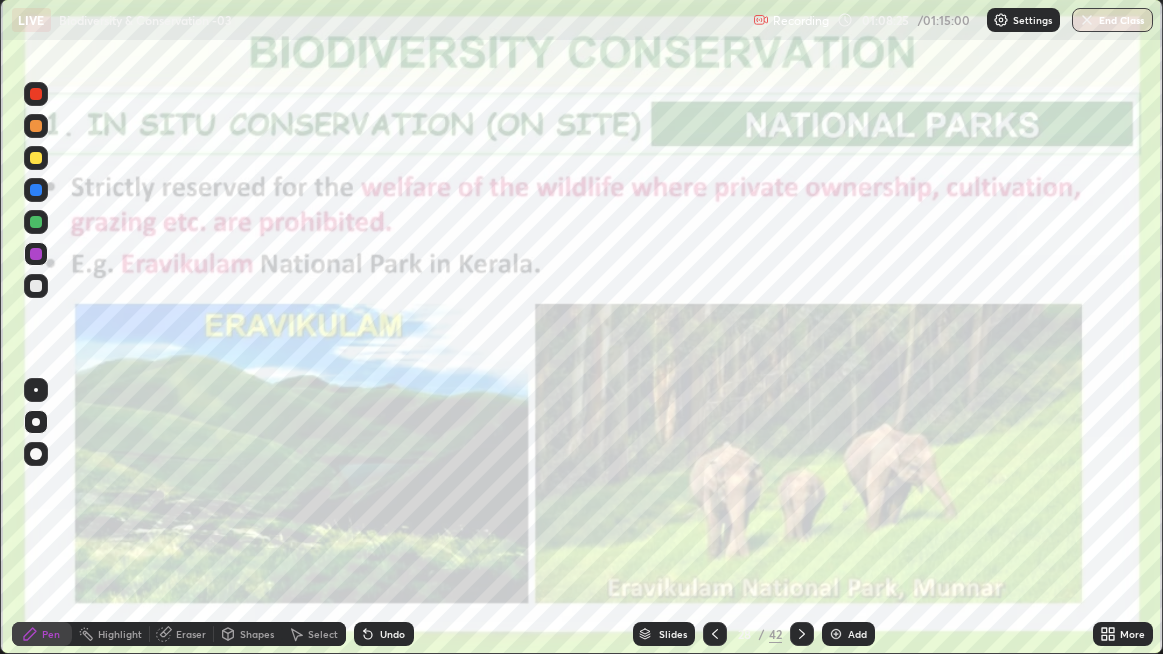 click on "End Class" at bounding box center [1112, 20] 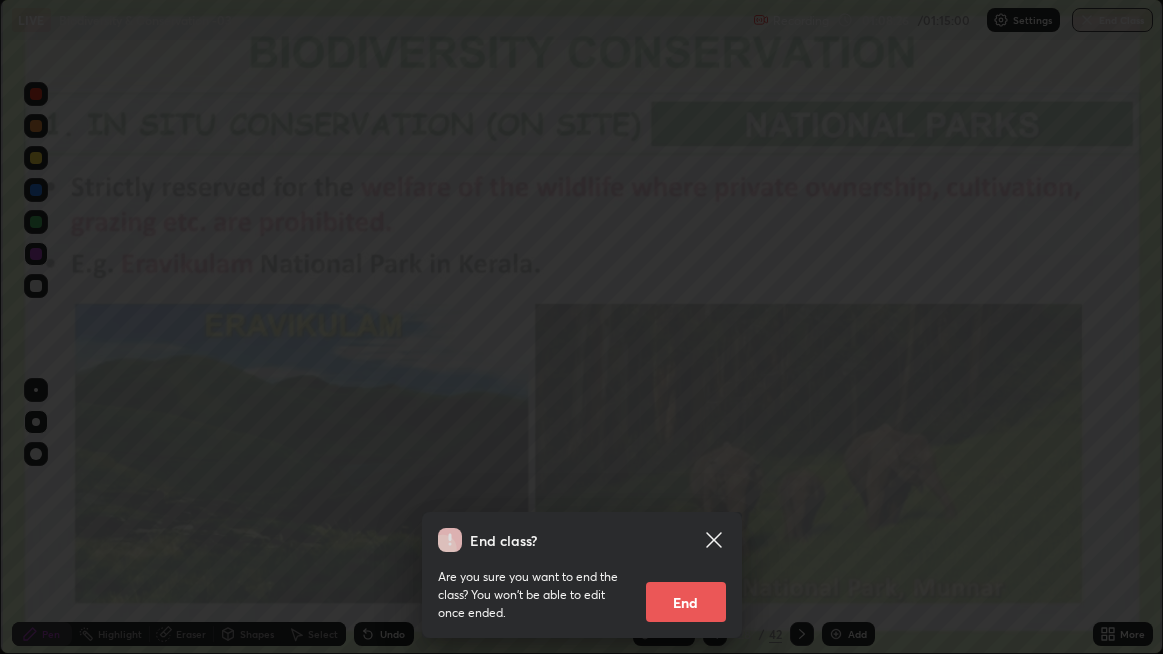 click on "End" at bounding box center [686, 602] 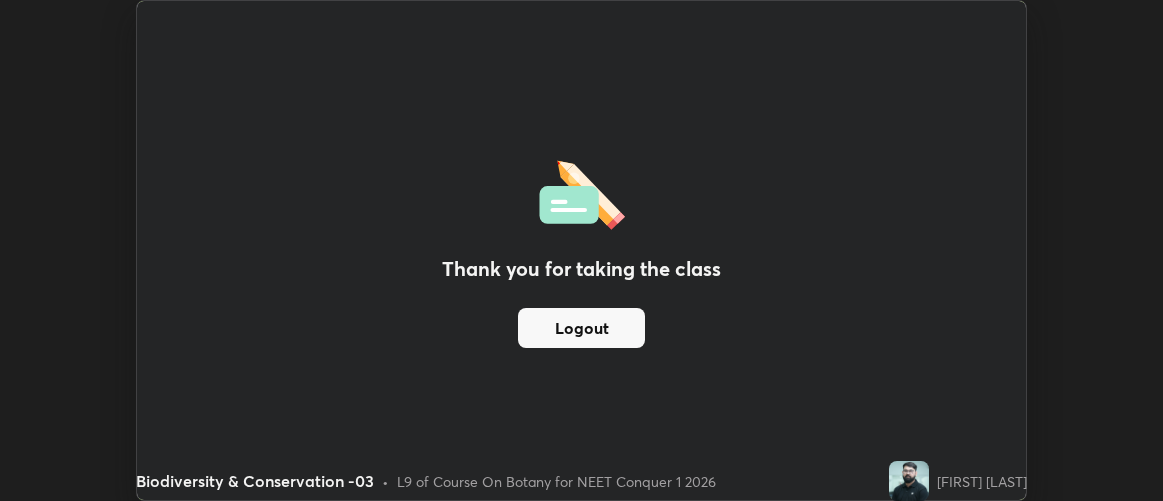 scroll, scrollTop: 500, scrollLeft: 1163, axis: both 